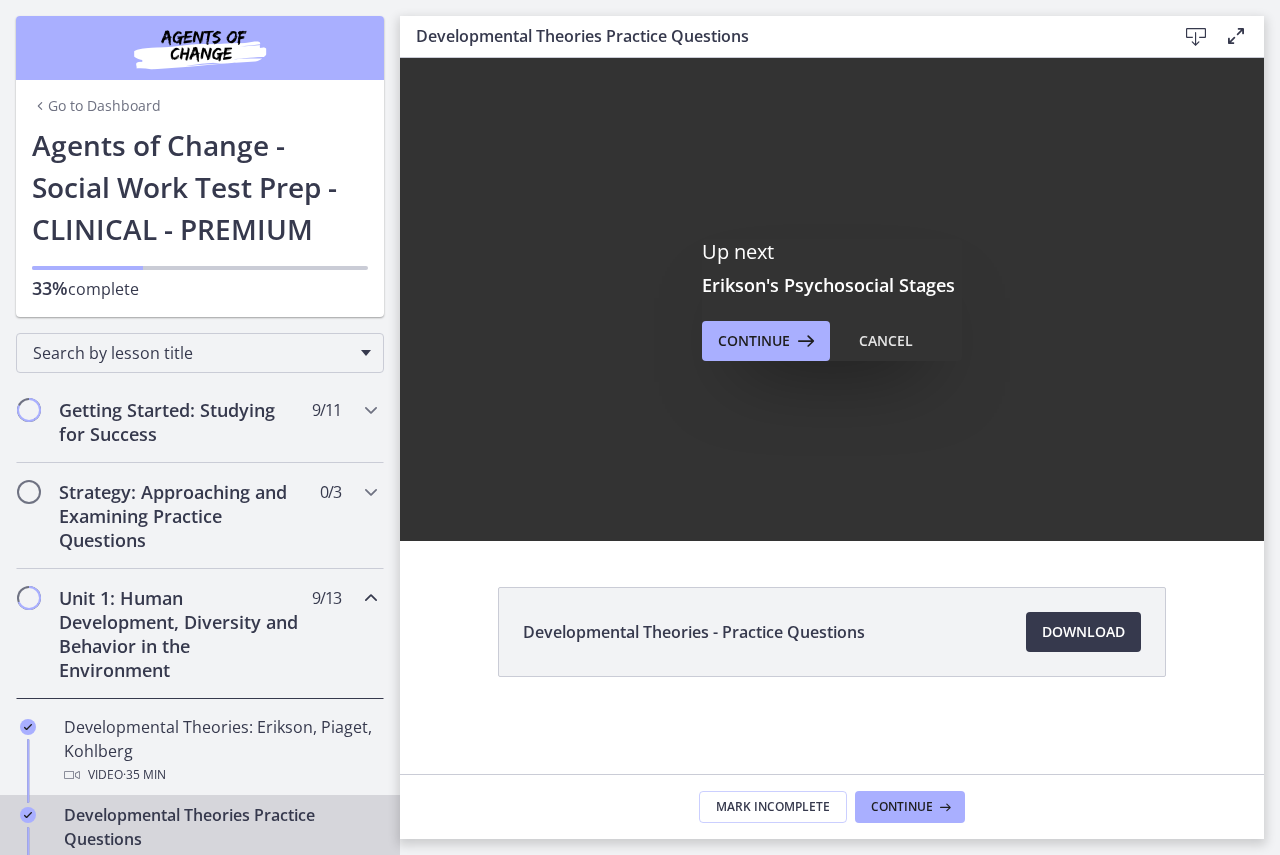 scroll, scrollTop: 0, scrollLeft: 0, axis: both 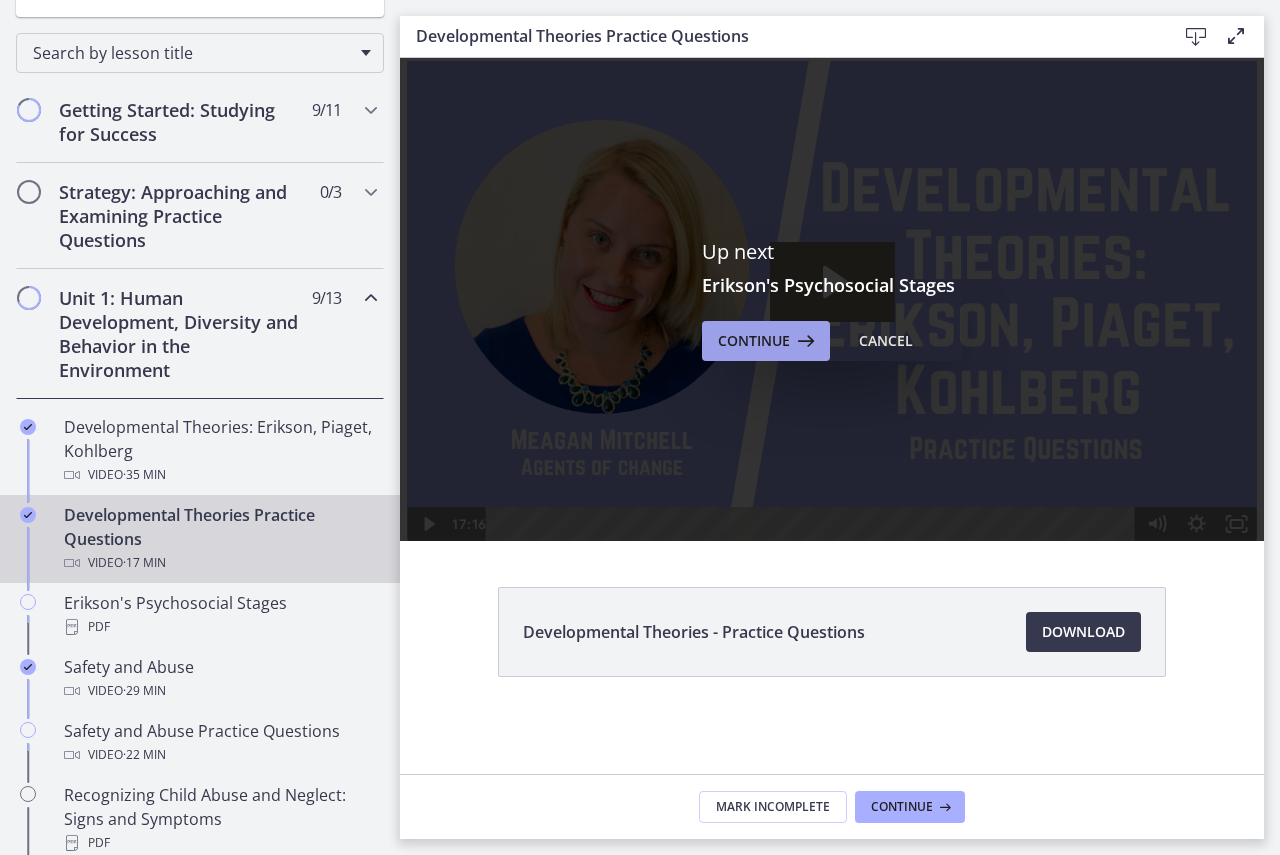 click on "Continue" at bounding box center (754, 341) 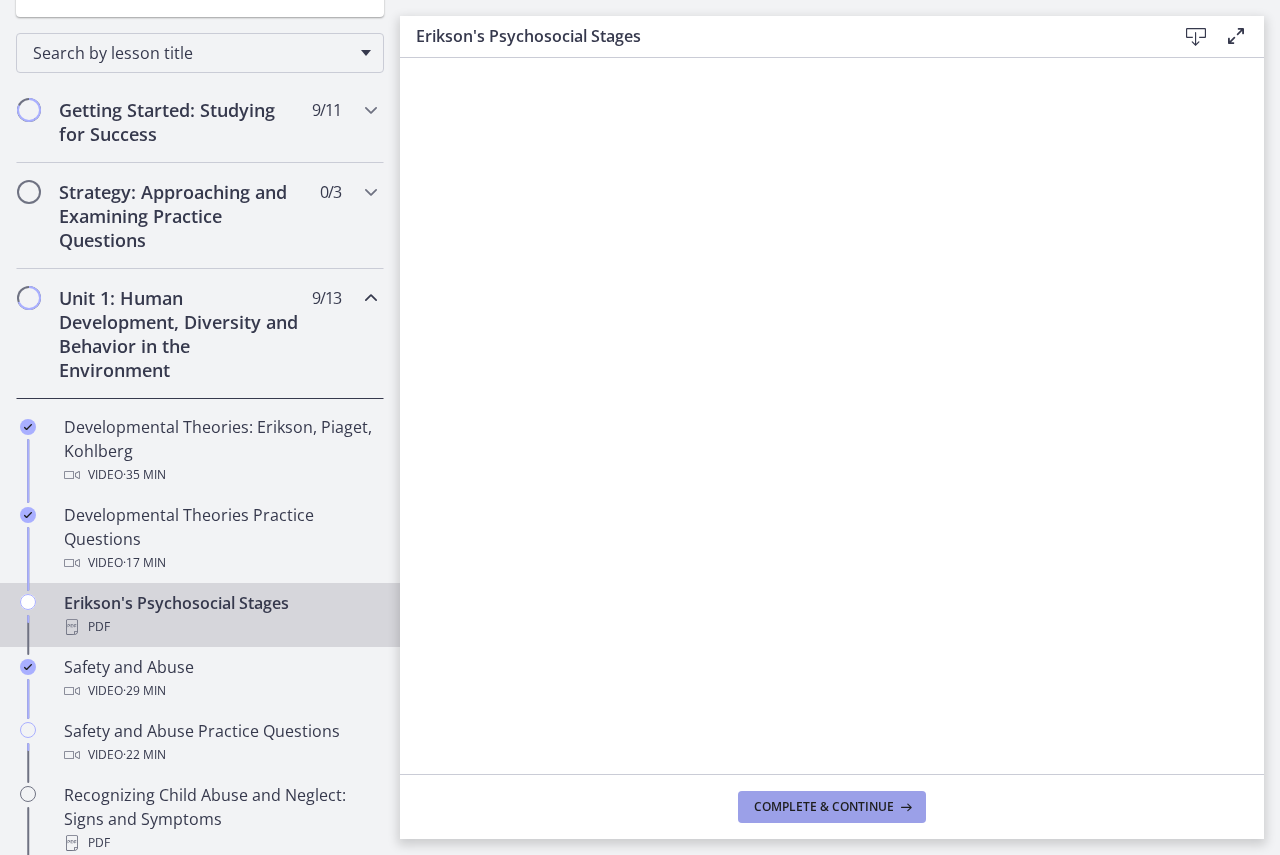 click on "Complete & continue" at bounding box center (824, 807) 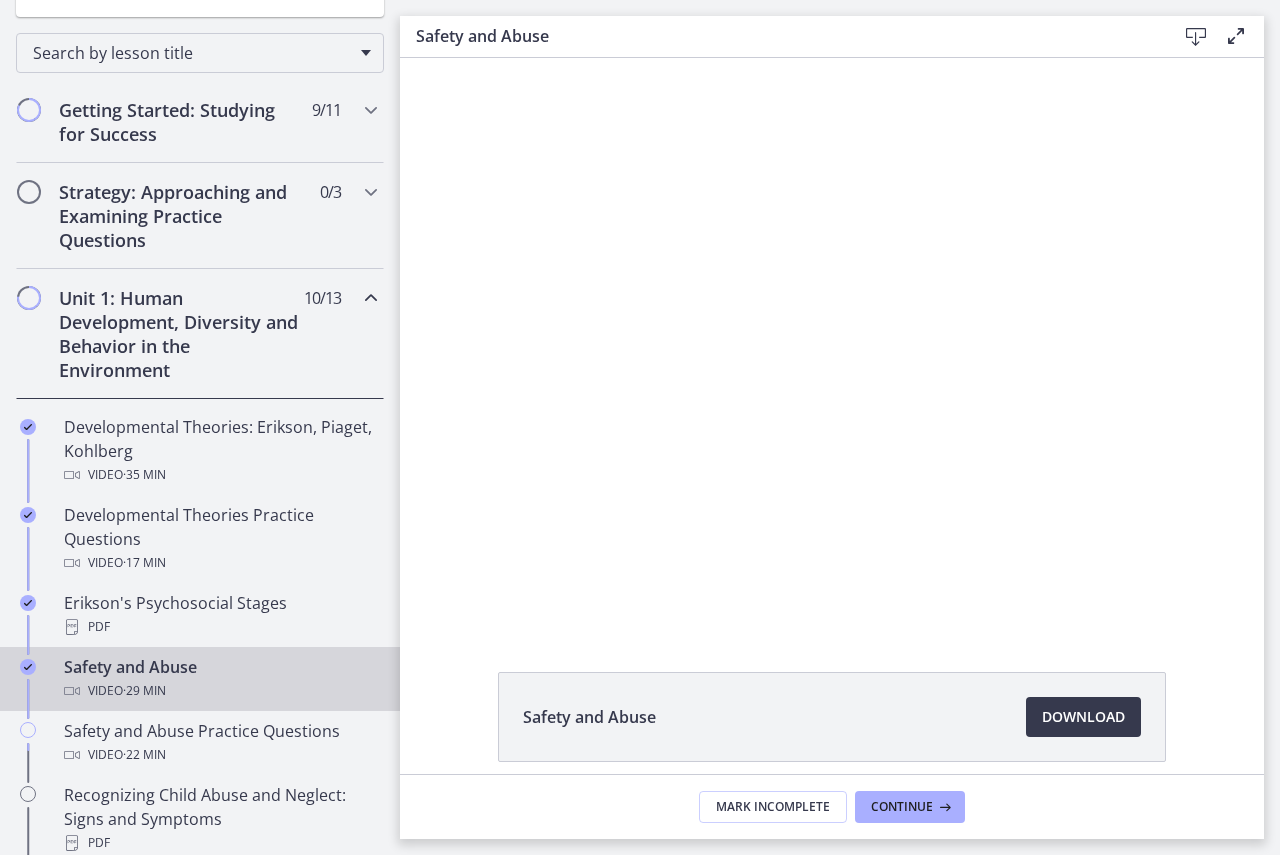 scroll, scrollTop: 0, scrollLeft: 0, axis: both 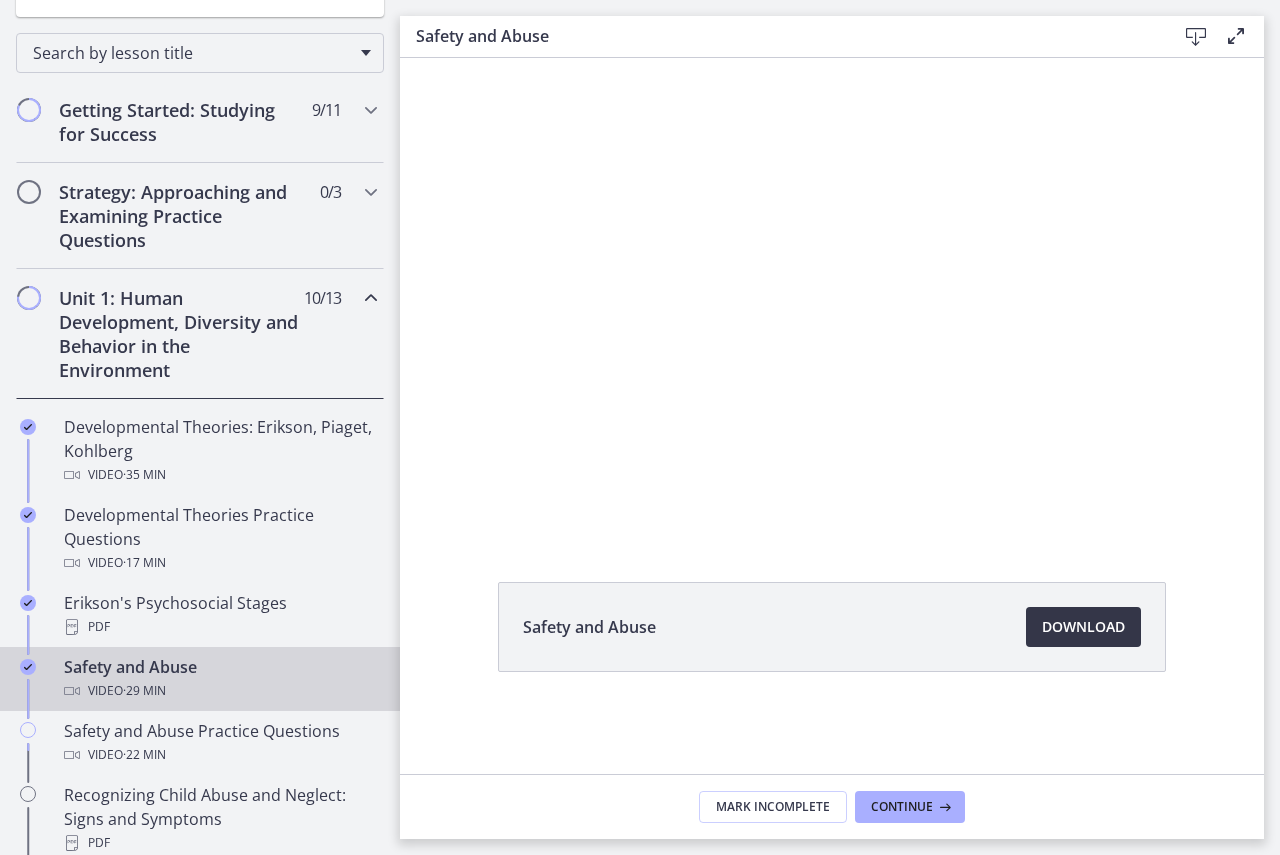 click on "Download
Opens in a new window" at bounding box center [1083, 627] 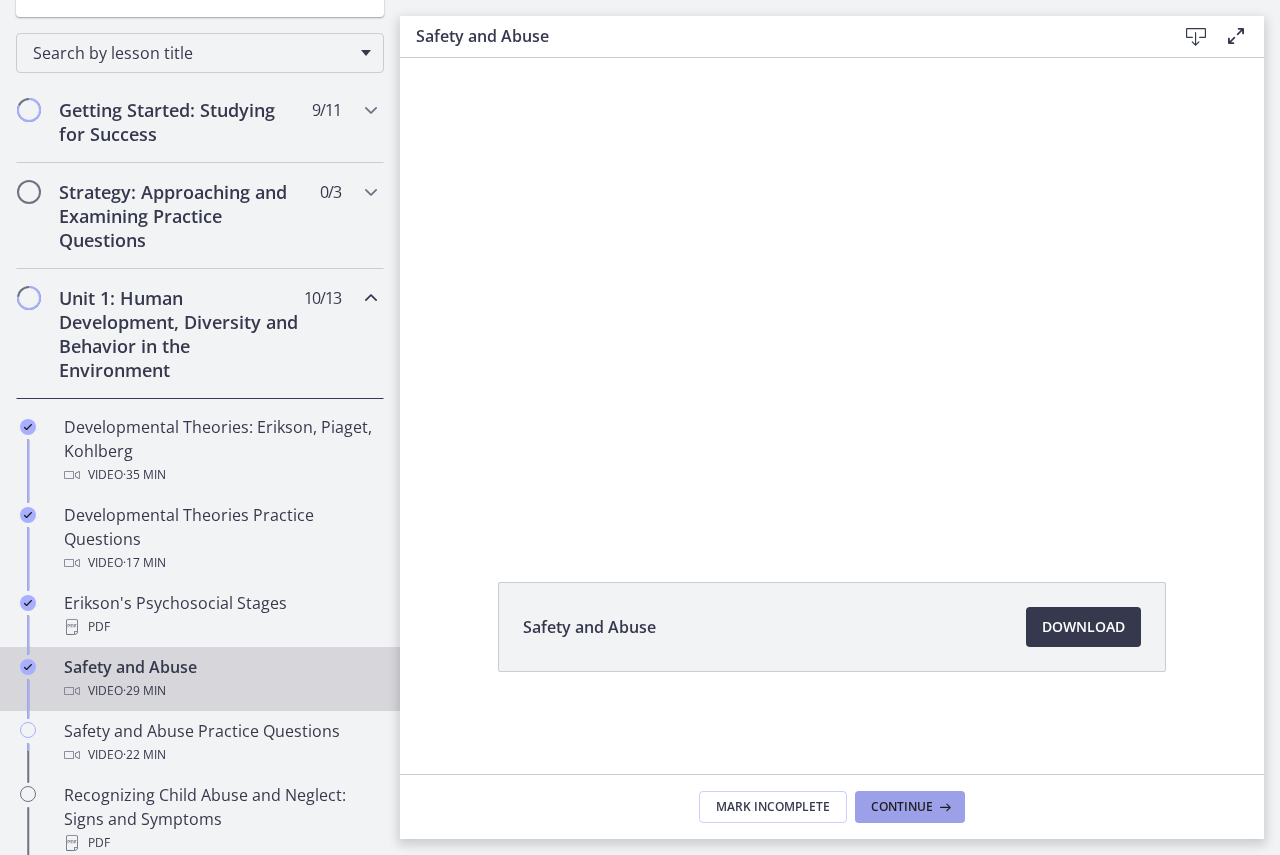 click on "Continue" at bounding box center [902, 807] 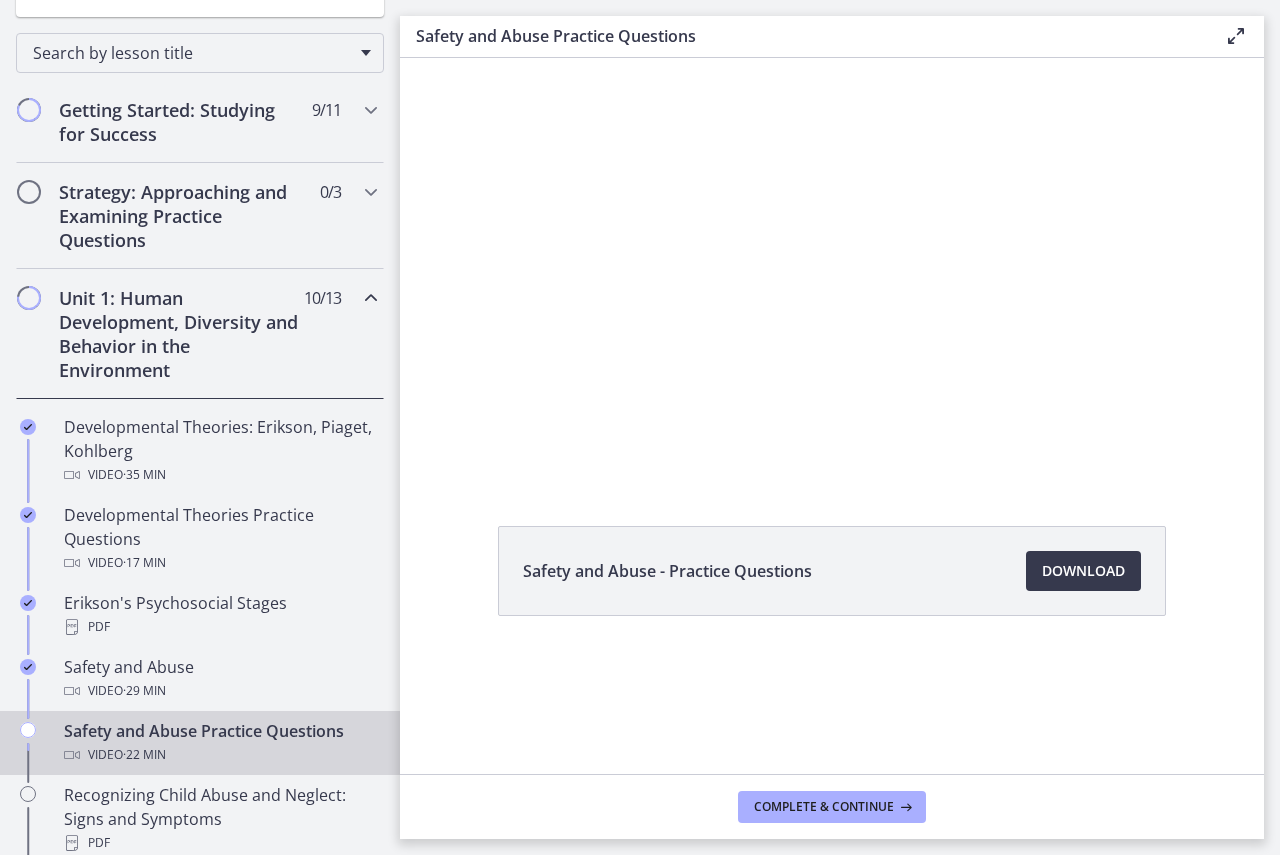 scroll, scrollTop: 0, scrollLeft: 0, axis: both 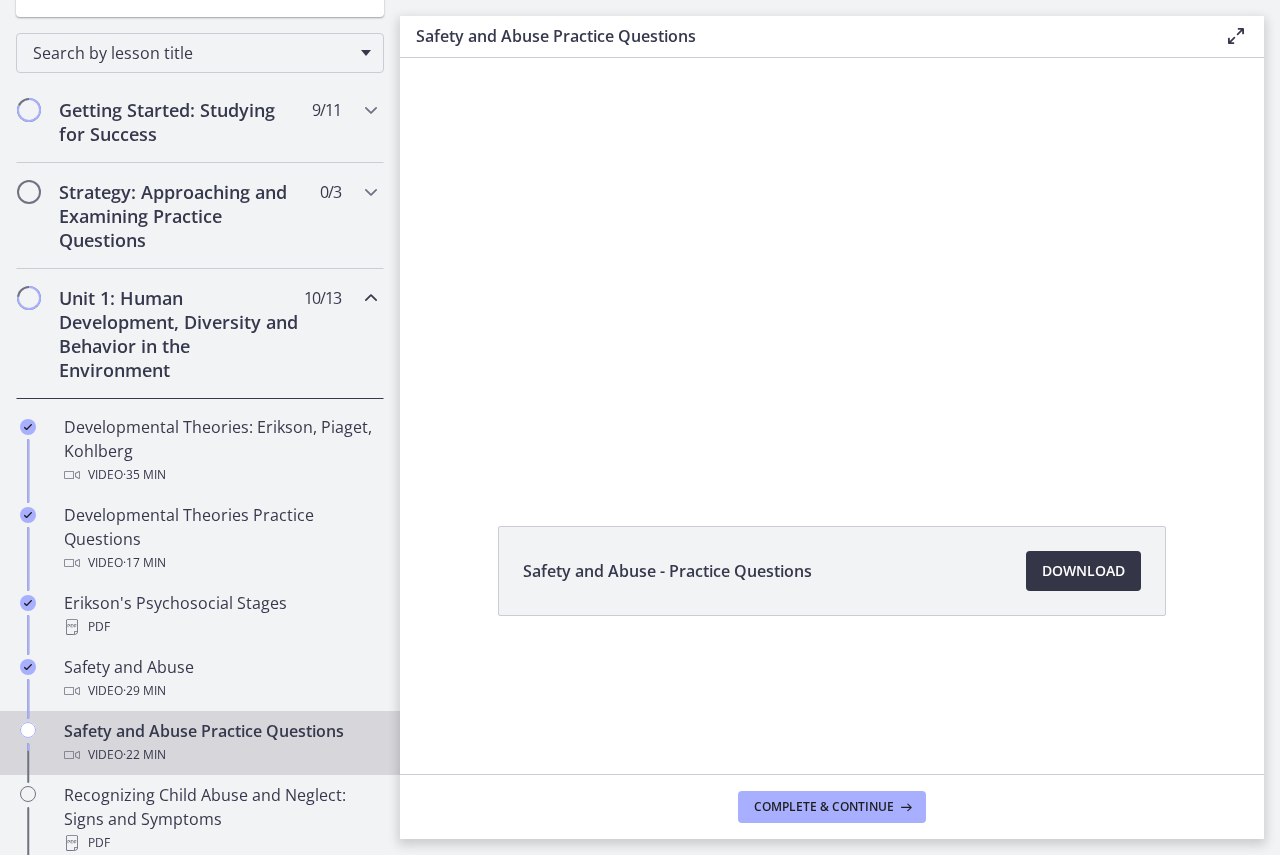 click on "Download
Opens in a new window" at bounding box center (1083, 571) 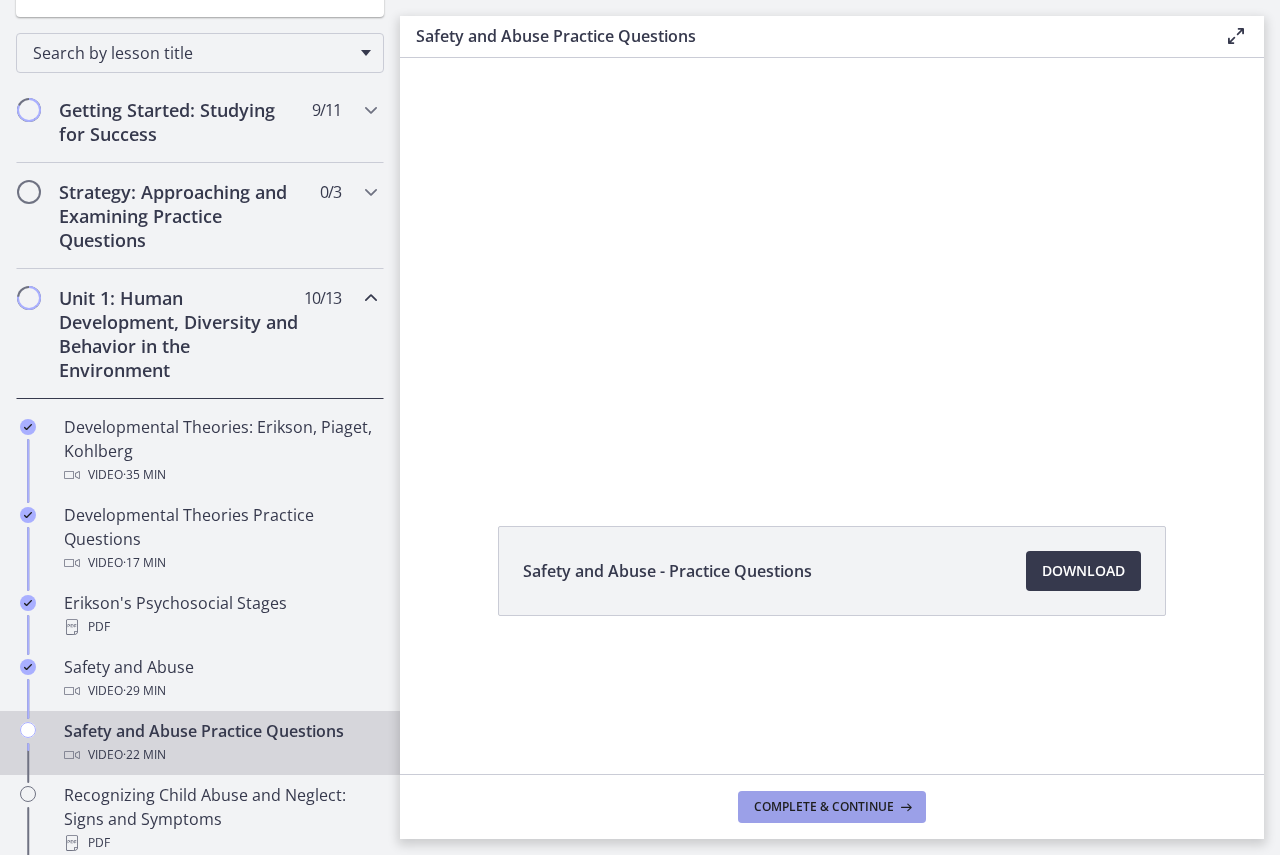 click on "Complete & continue" at bounding box center (824, 807) 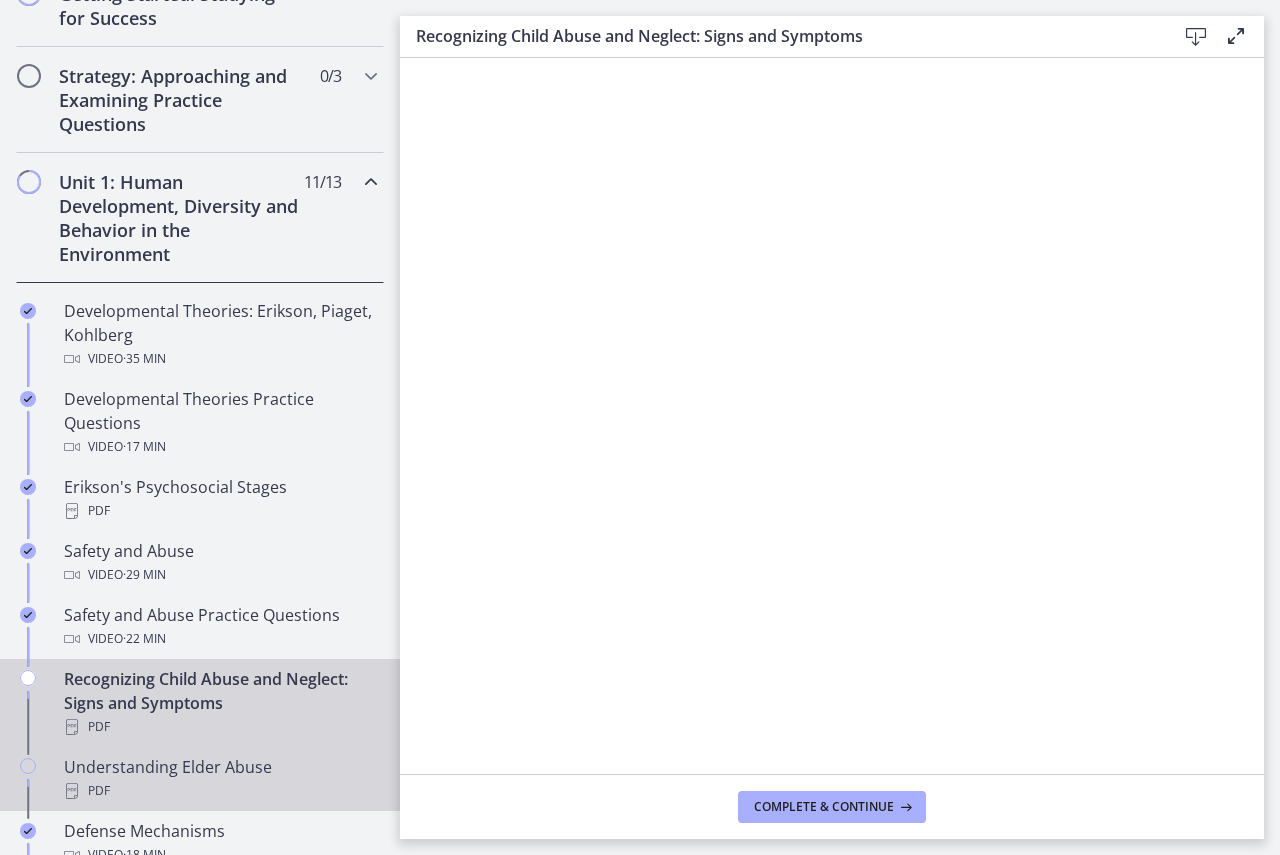 scroll, scrollTop: 700, scrollLeft: 0, axis: vertical 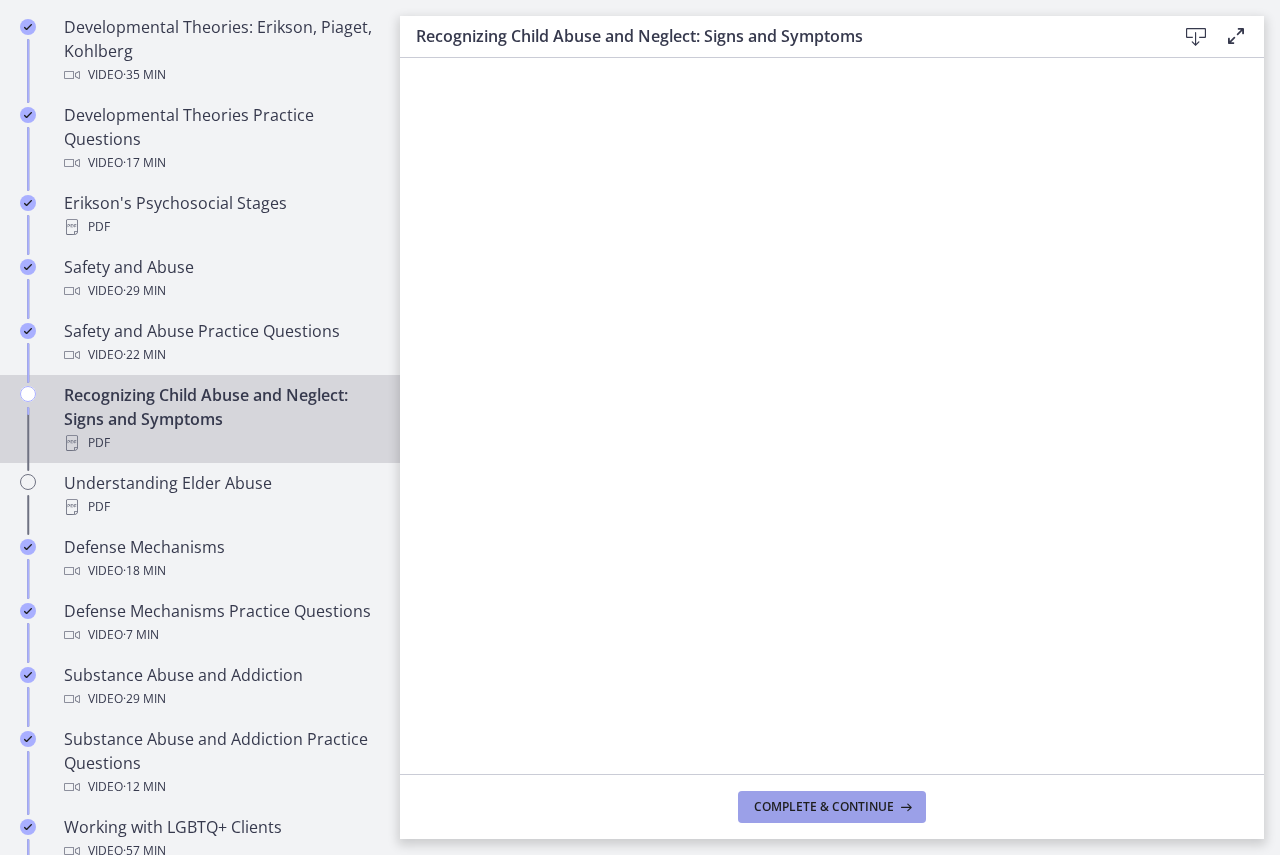 click on "Complete & continue" at bounding box center (824, 807) 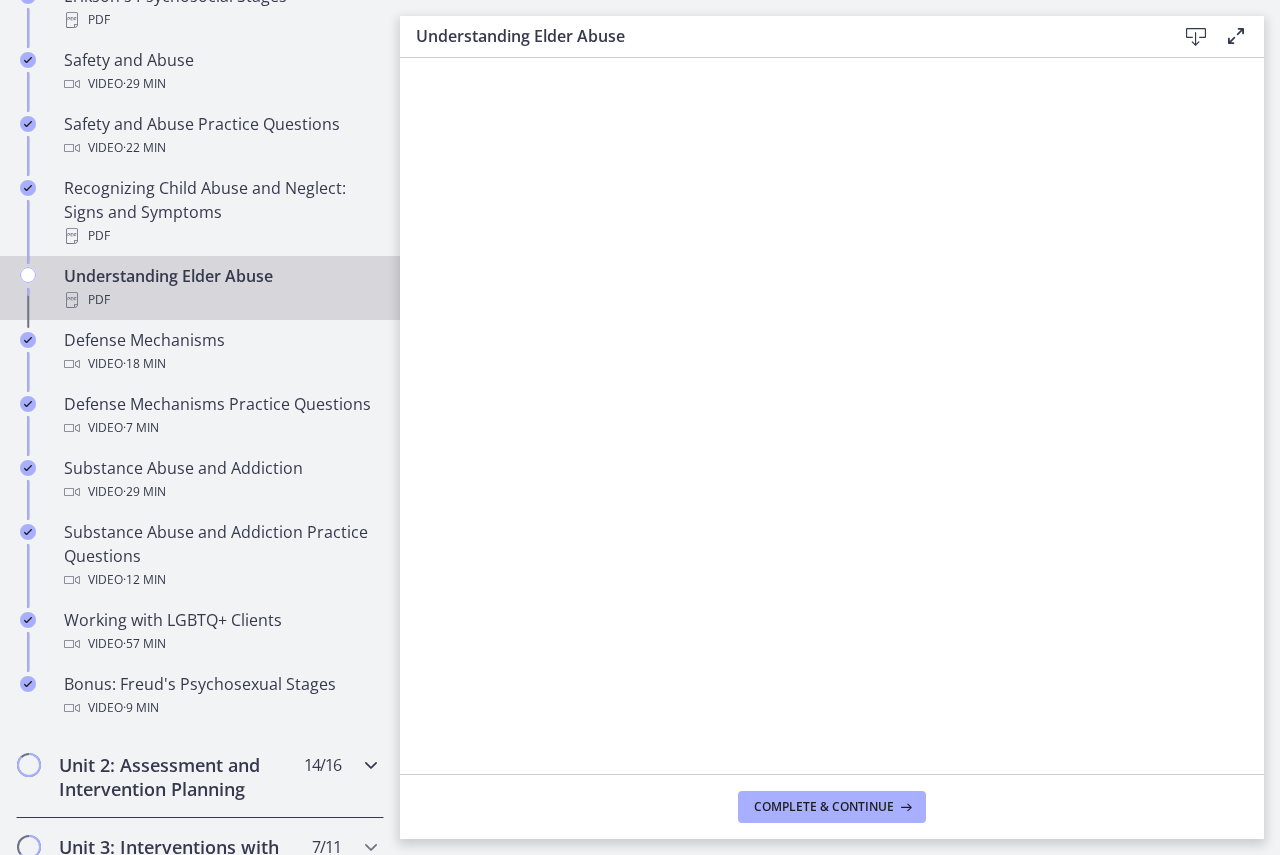 scroll, scrollTop: 844, scrollLeft: 0, axis: vertical 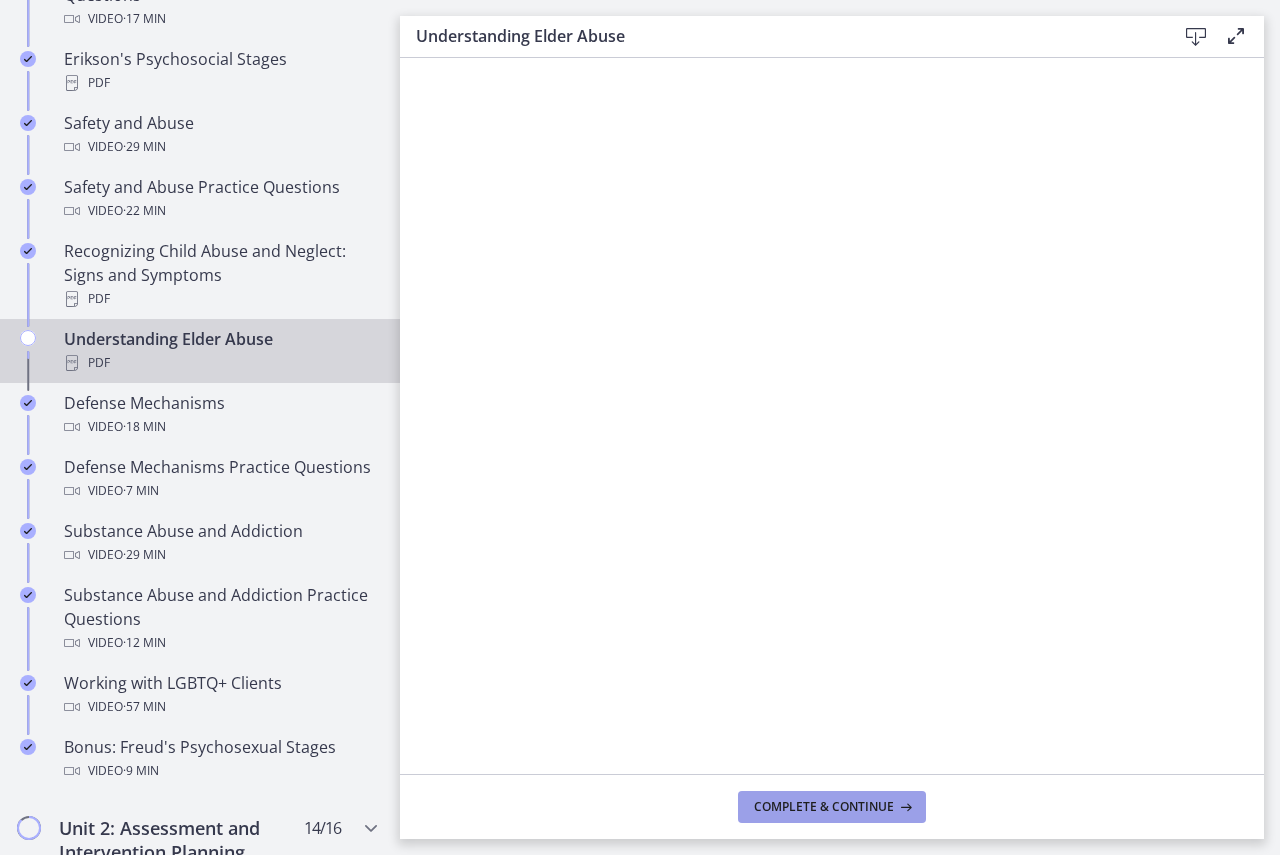 click on "Complete & continue" at bounding box center (824, 807) 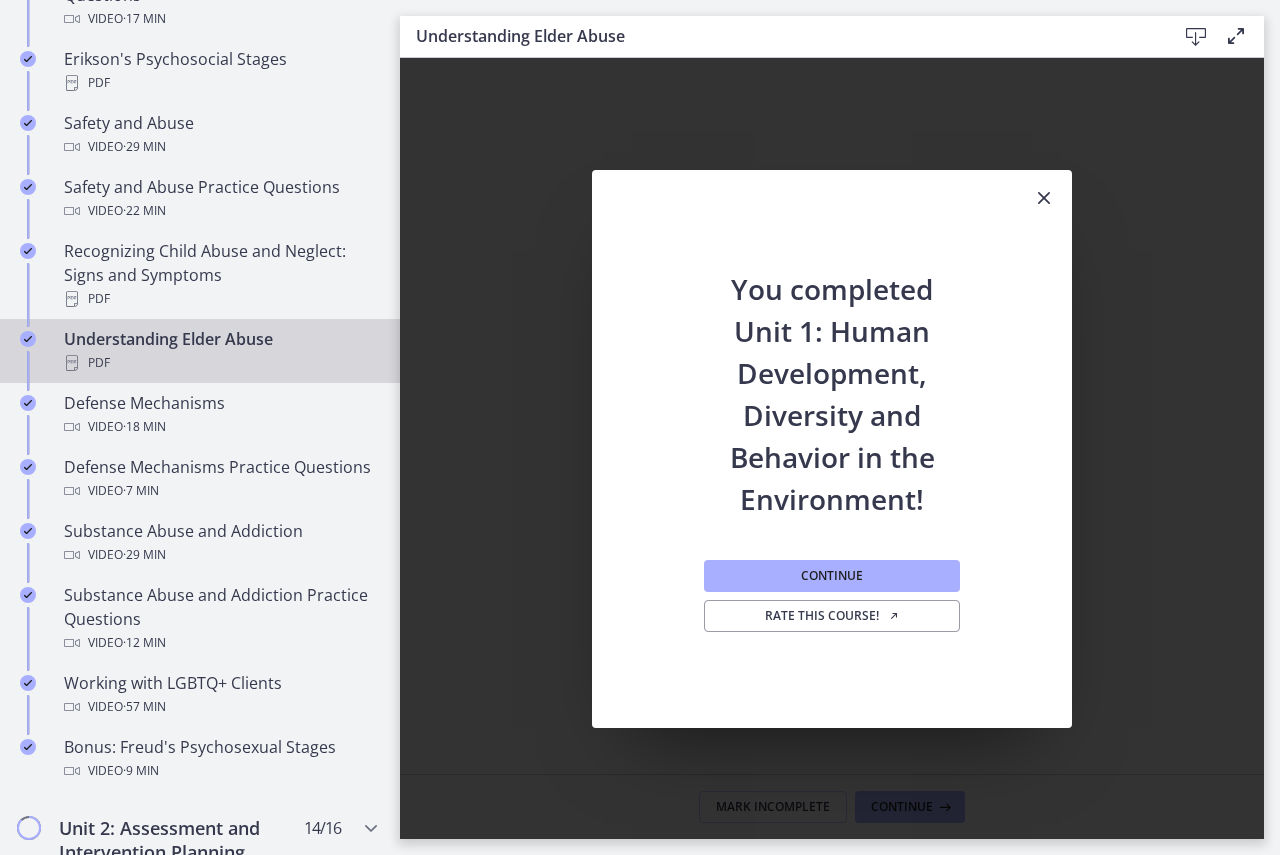 click at bounding box center [1044, 198] 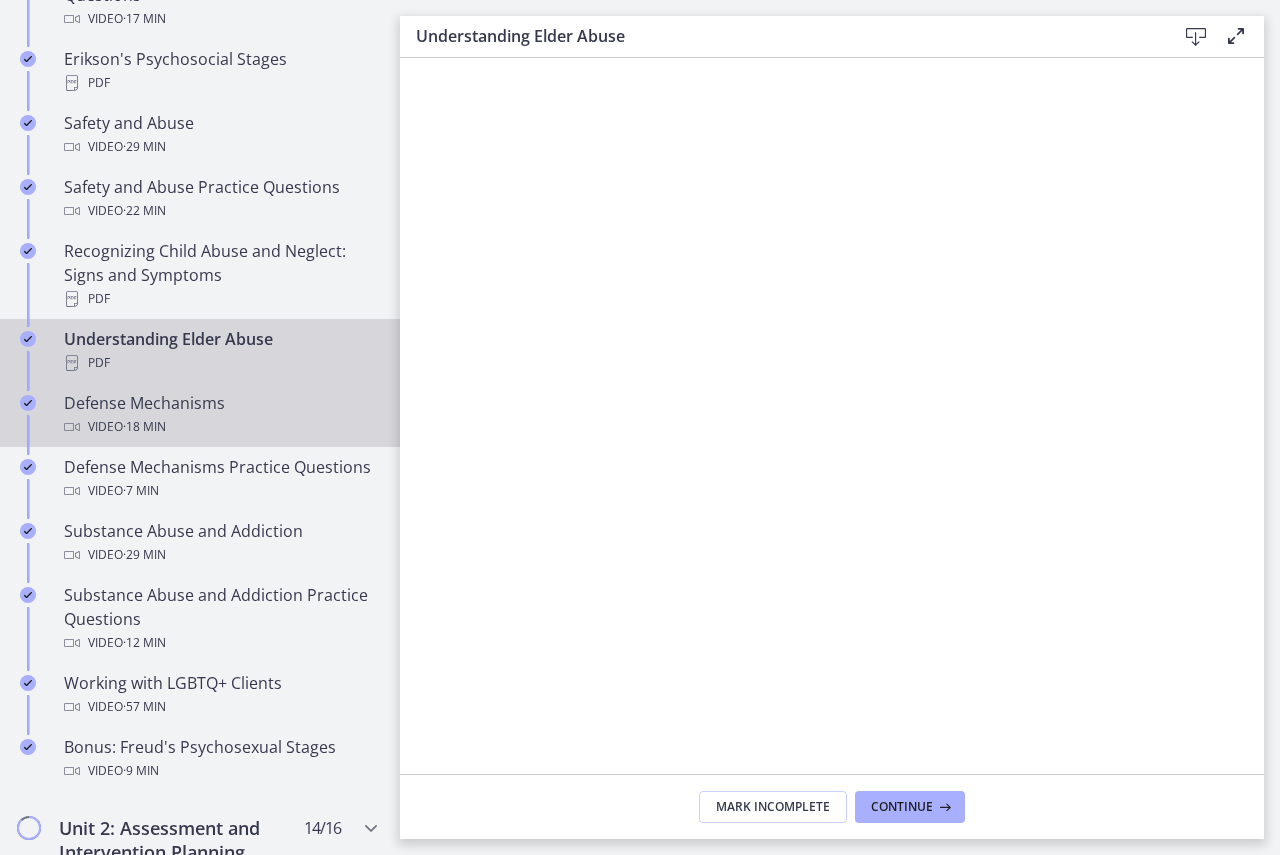 click on "·  18 min" at bounding box center [144, 427] 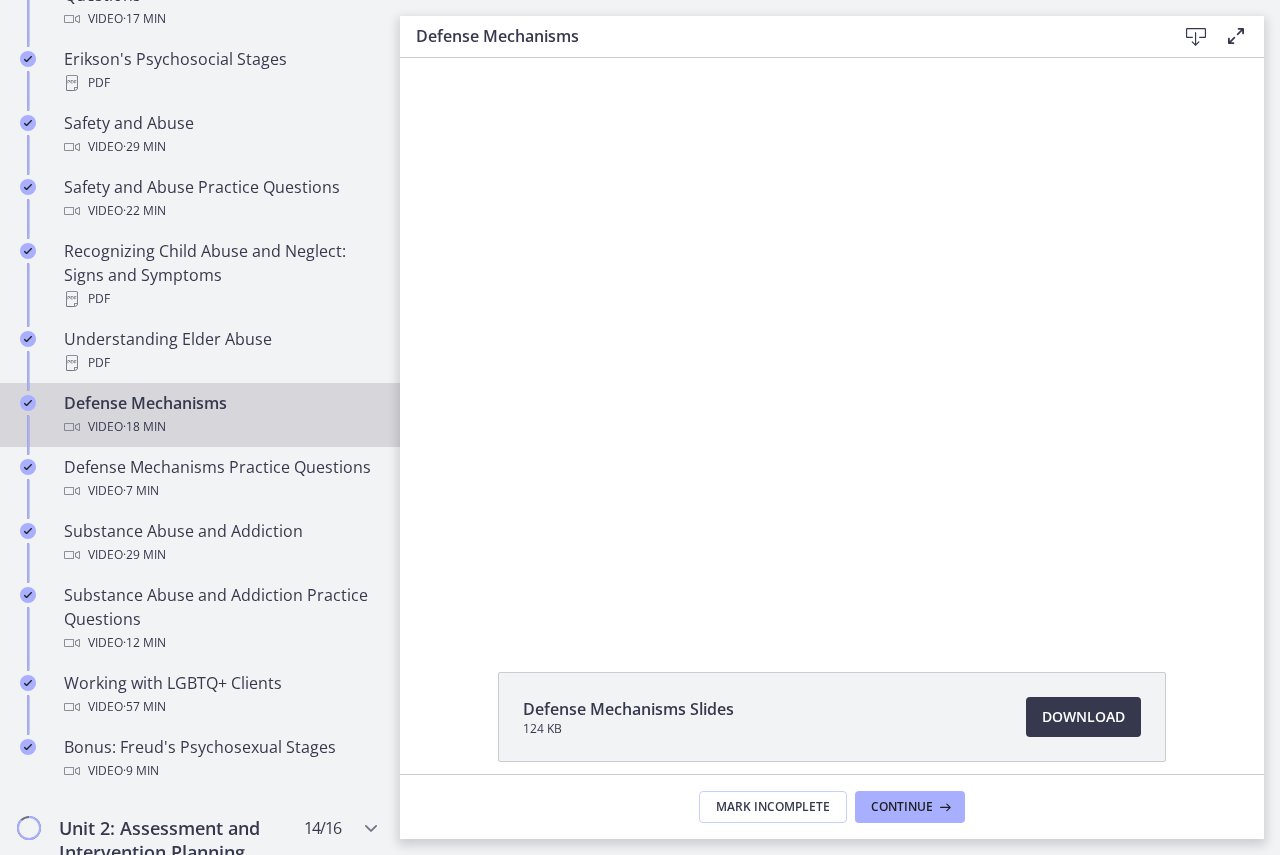 scroll, scrollTop: 0, scrollLeft: 0, axis: both 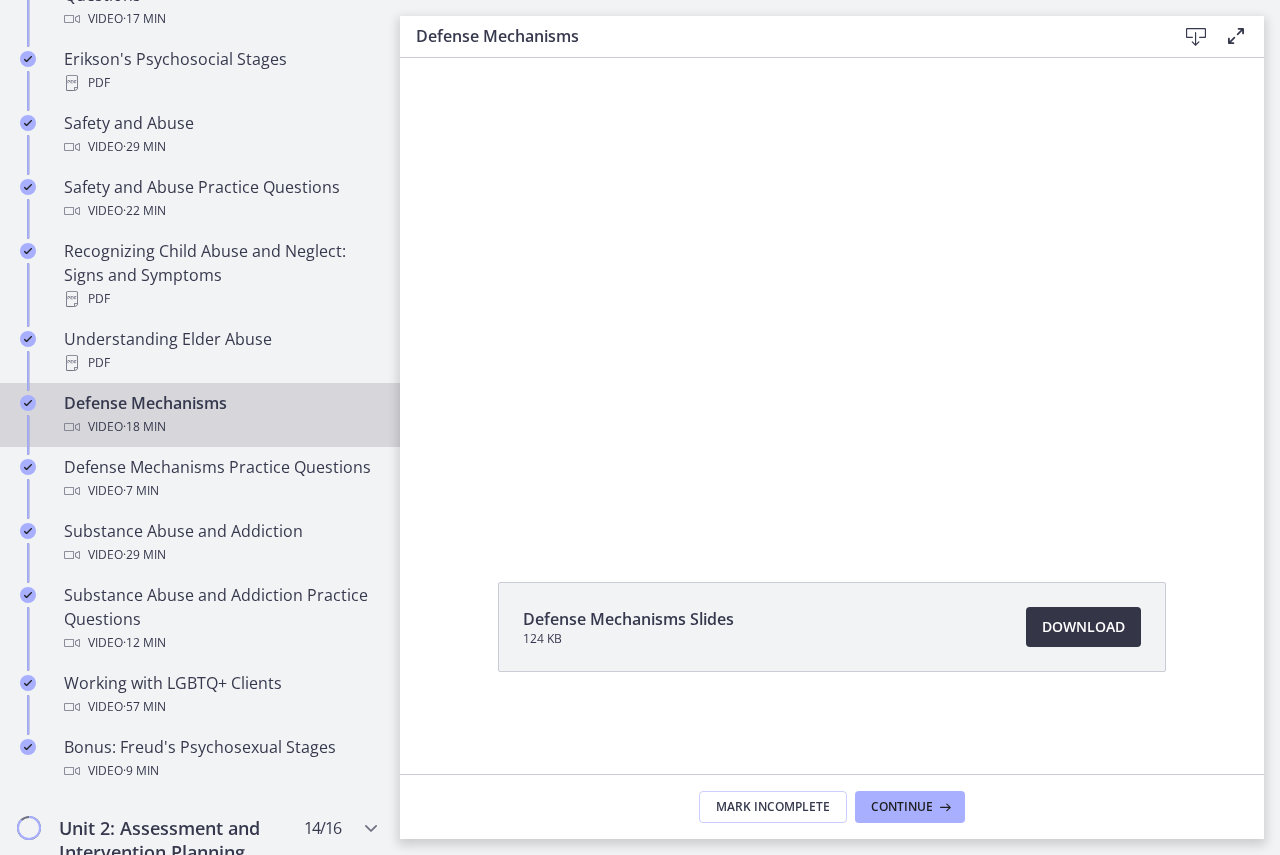 click on "Download
Opens in a new window" at bounding box center [1083, 627] 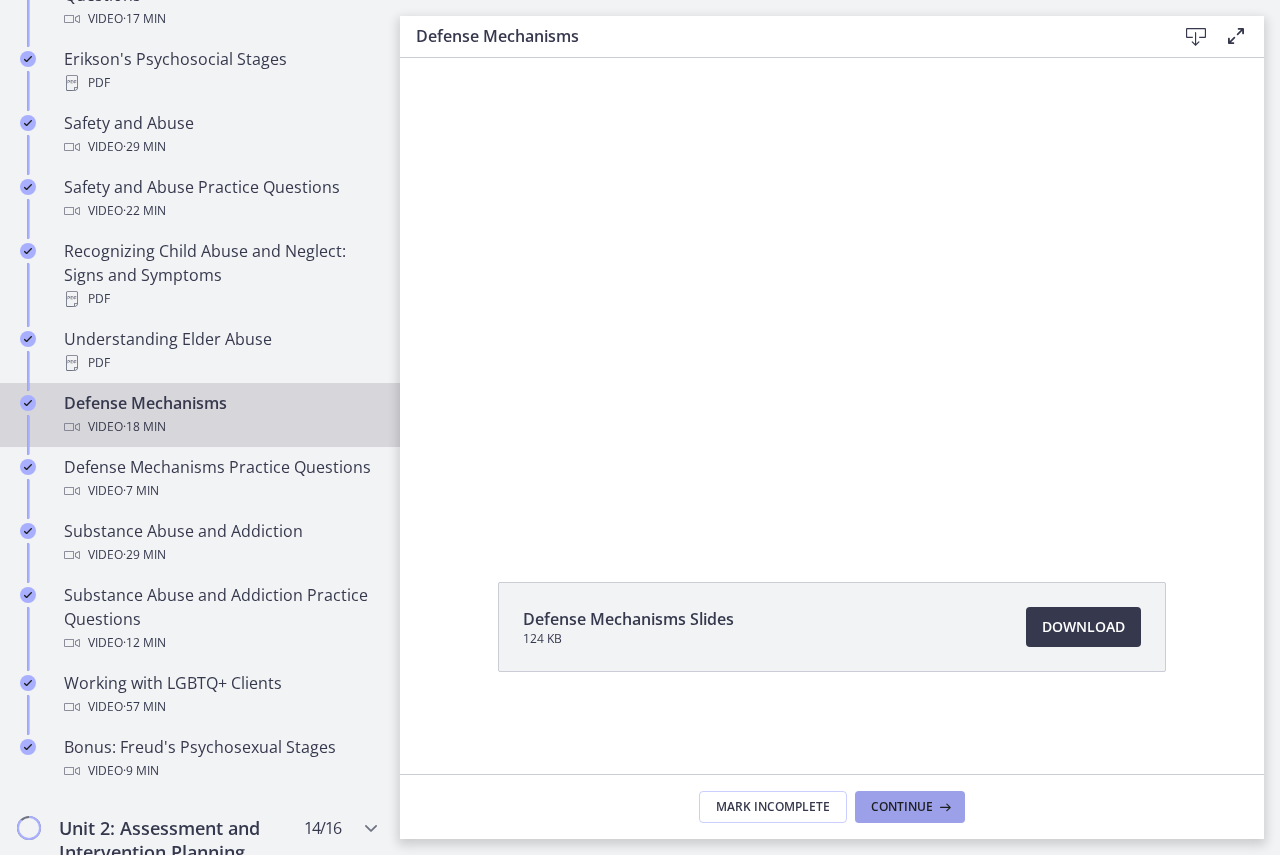 click on "Continue" at bounding box center [902, 807] 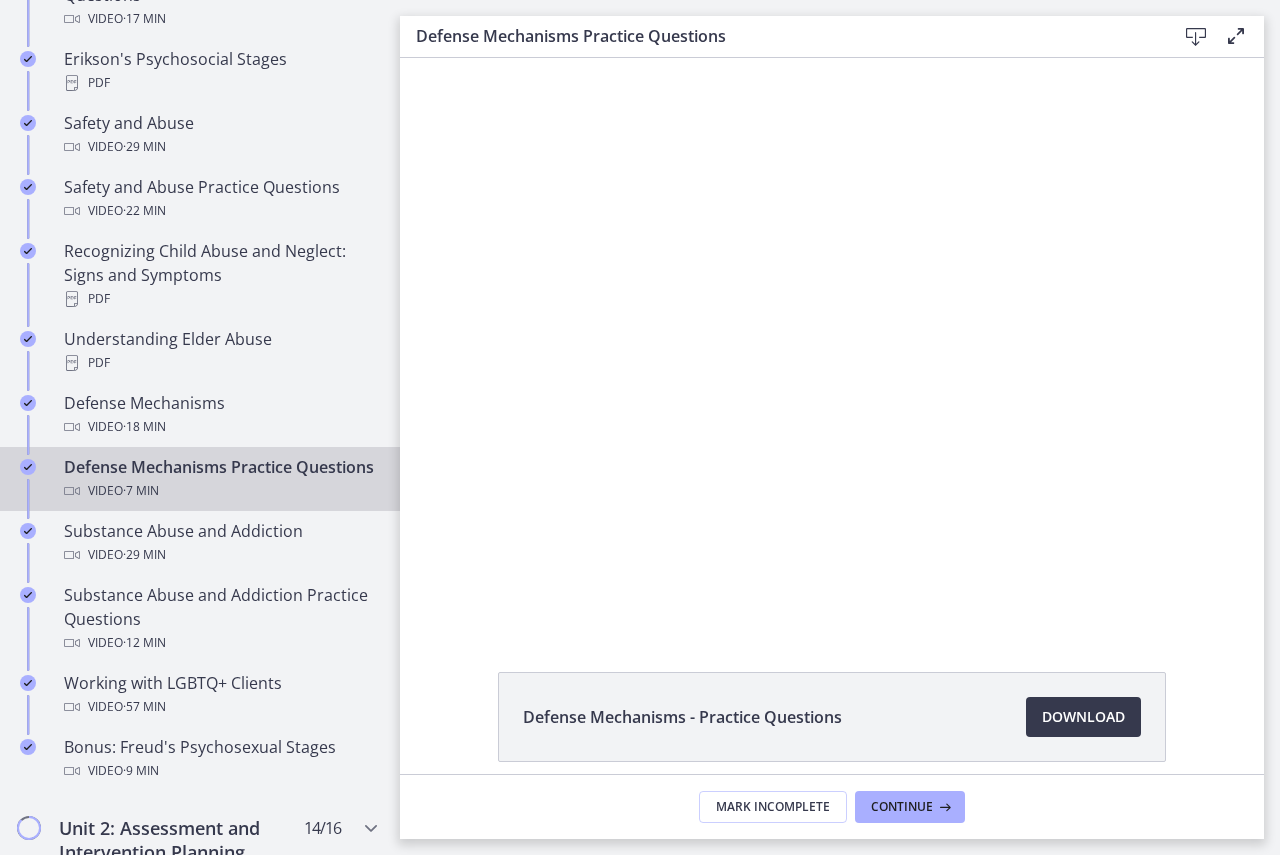 scroll, scrollTop: 0, scrollLeft: 0, axis: both 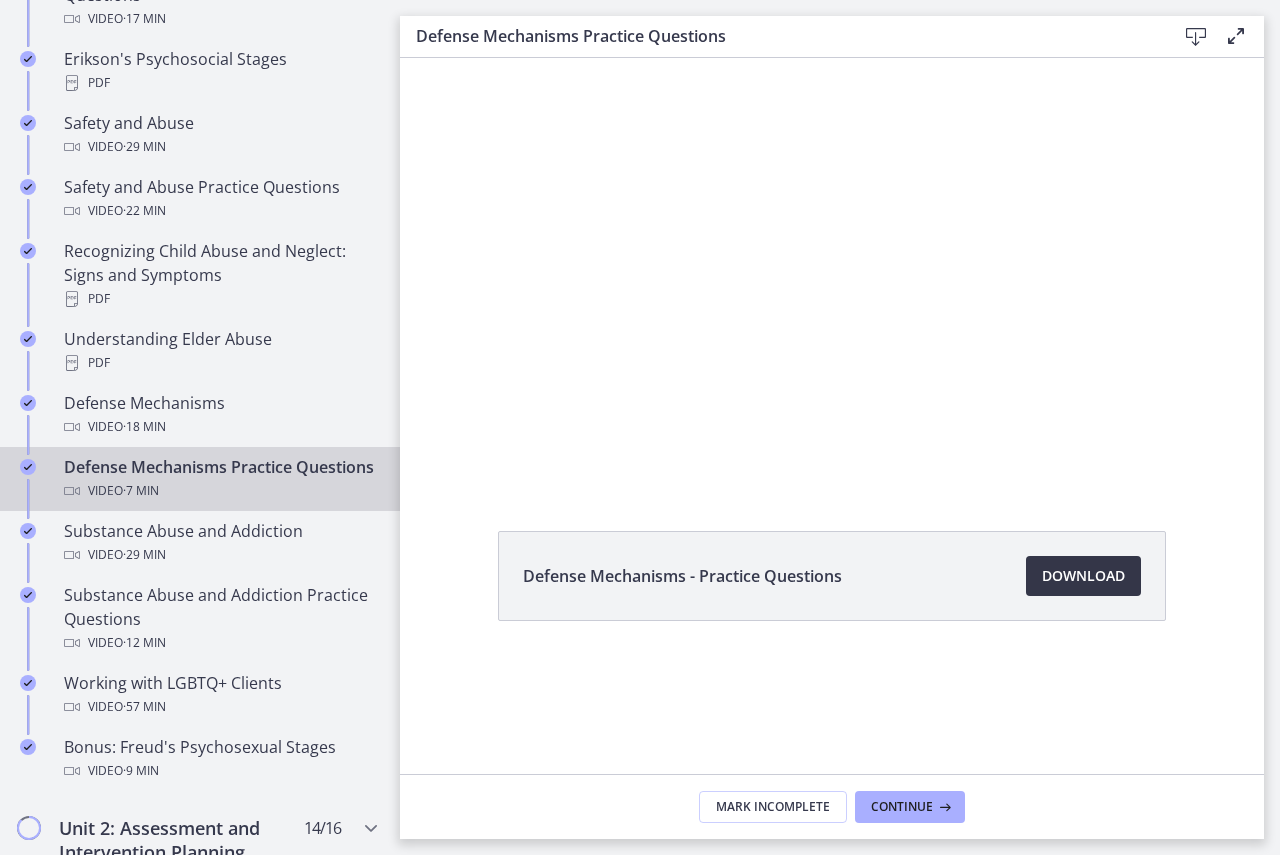 click on "Download
Opens in a new window" at bounding box center [1083, 576] 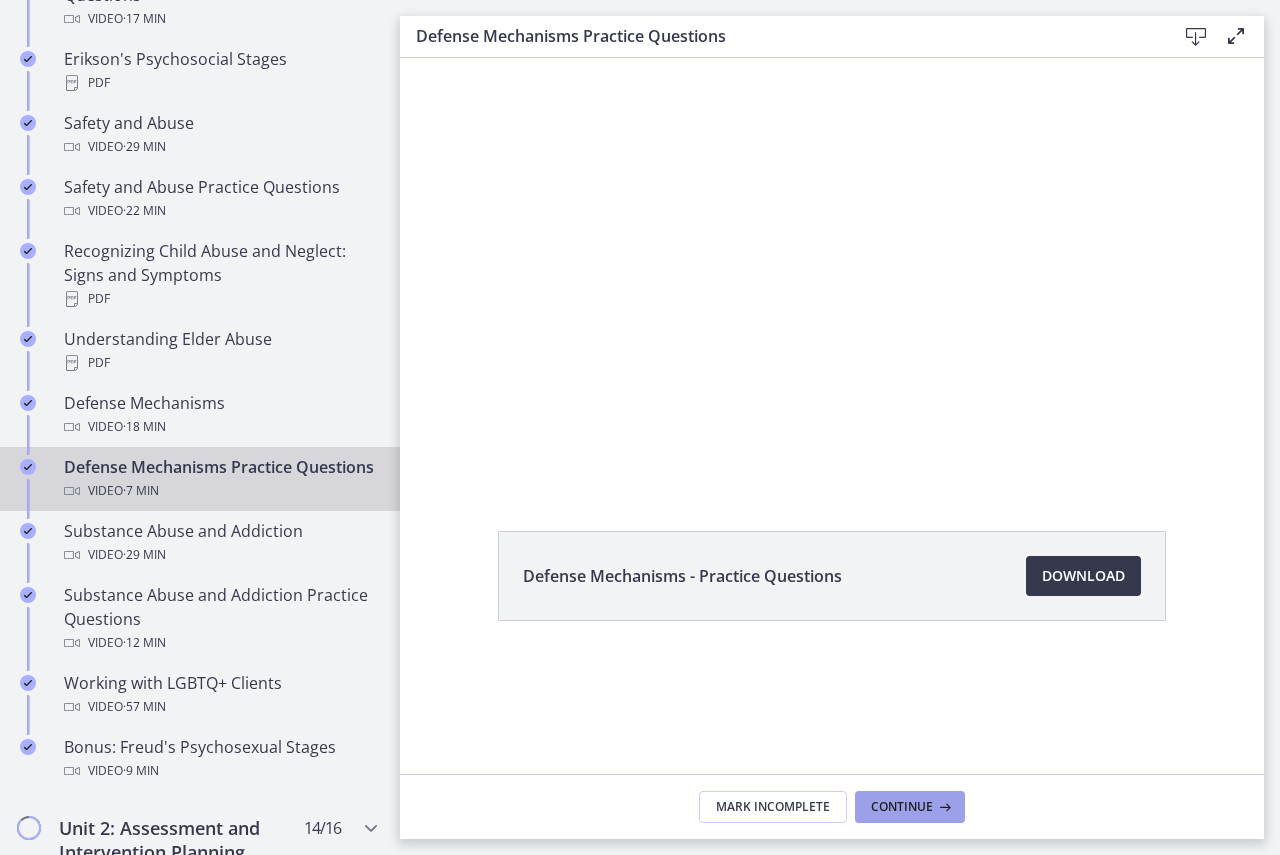 click on "Continue" at bounding box center [902, 807] 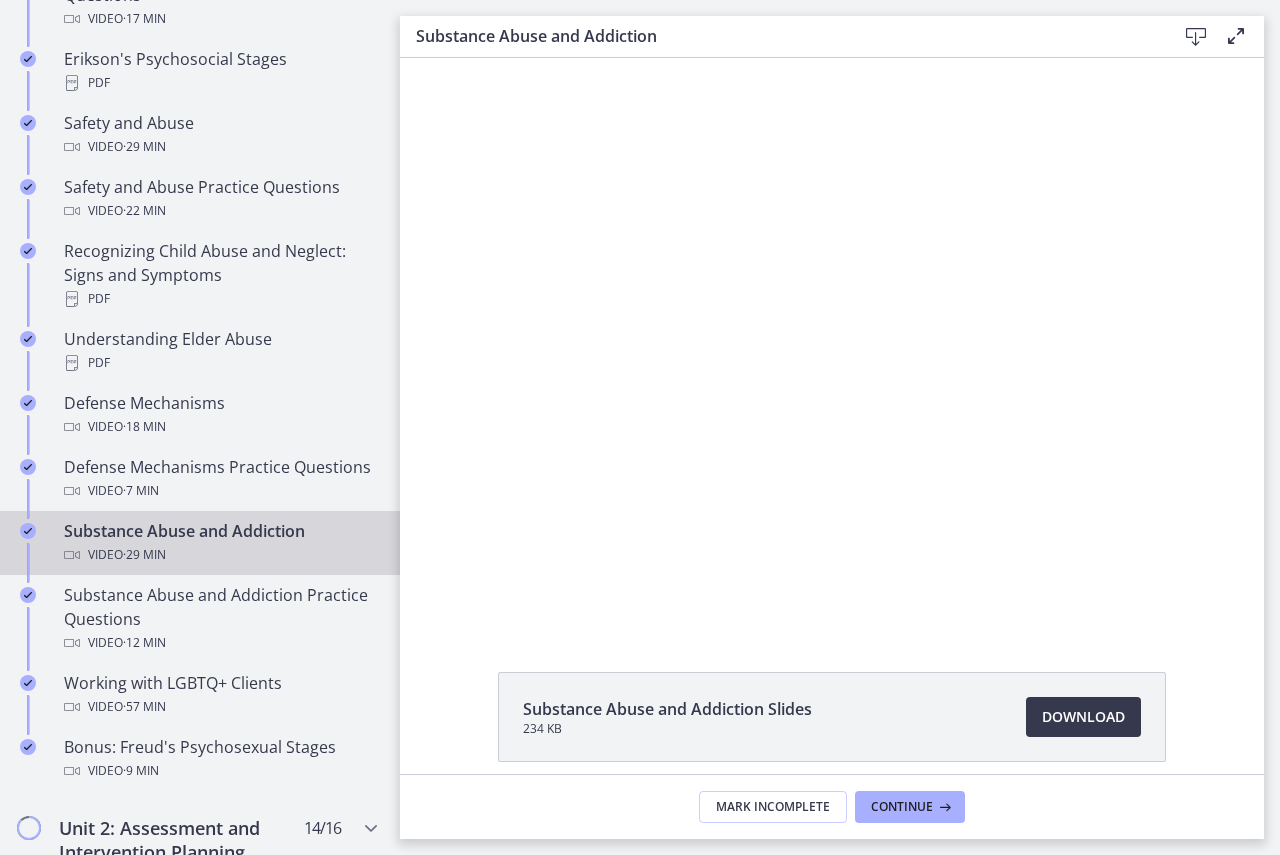 scroll, scrollTop: 0, scrollLeft: 0, axis: both 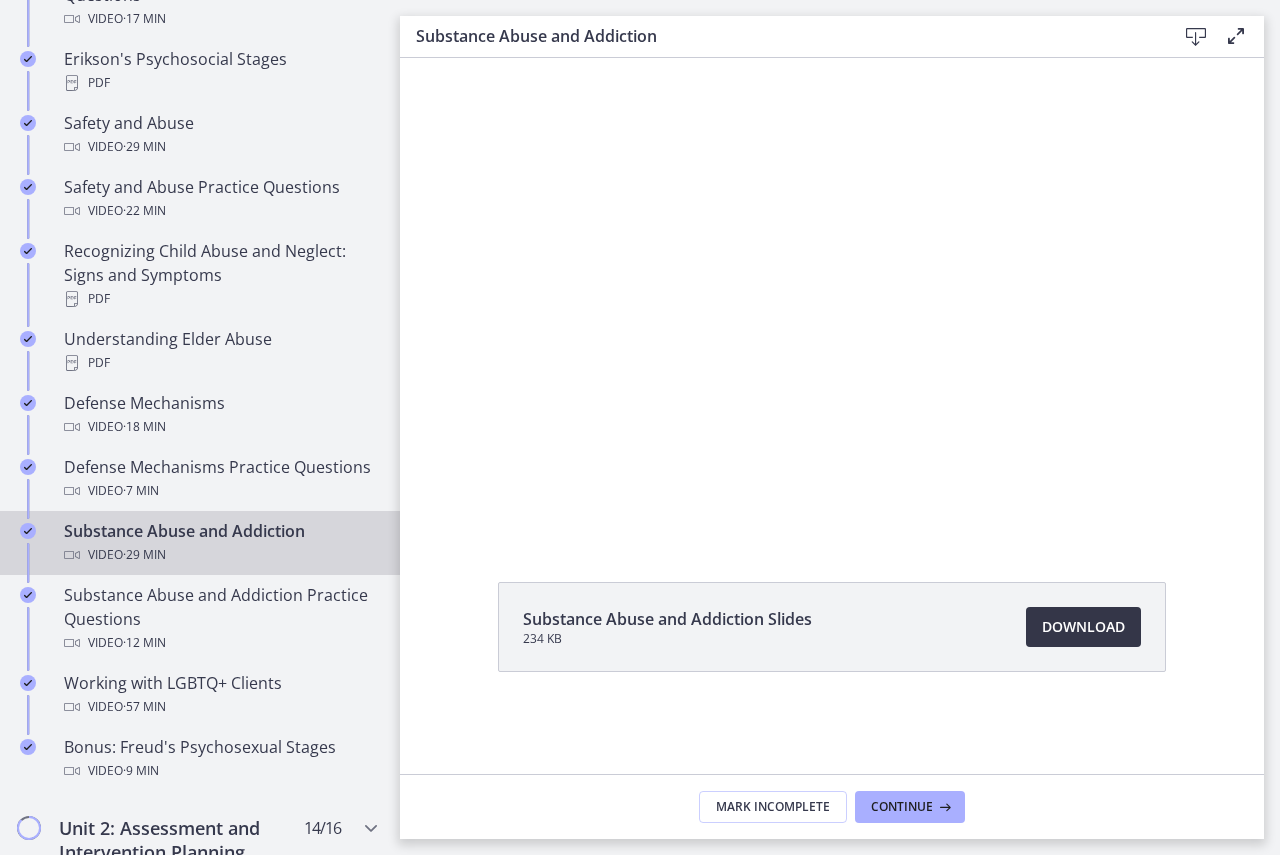 click on "Download
Opens in a new window" at bounding box center [1083, 627] 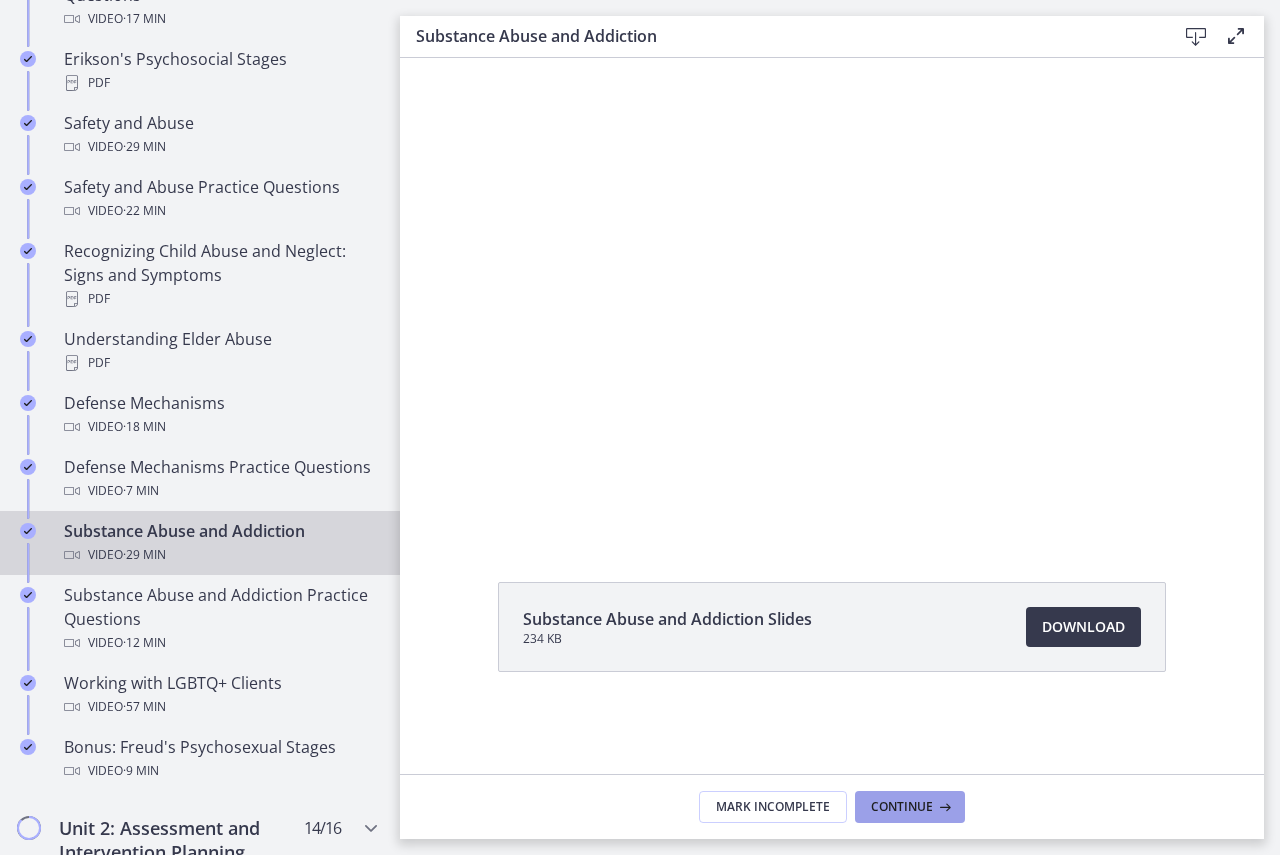 click on "Continue" at bounding box center (910, 807) 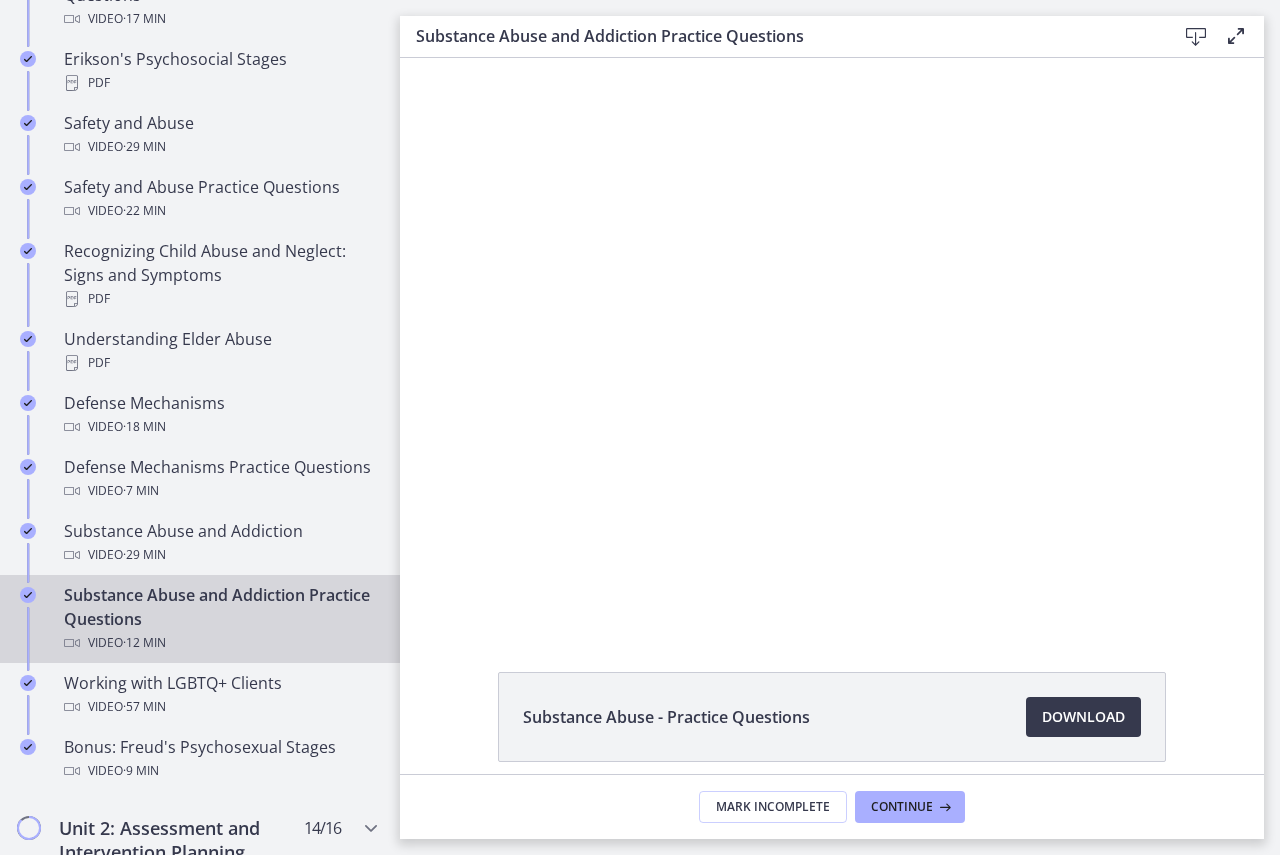 scroll, scrollTop: 0, scrollLeft: 0, axis: both 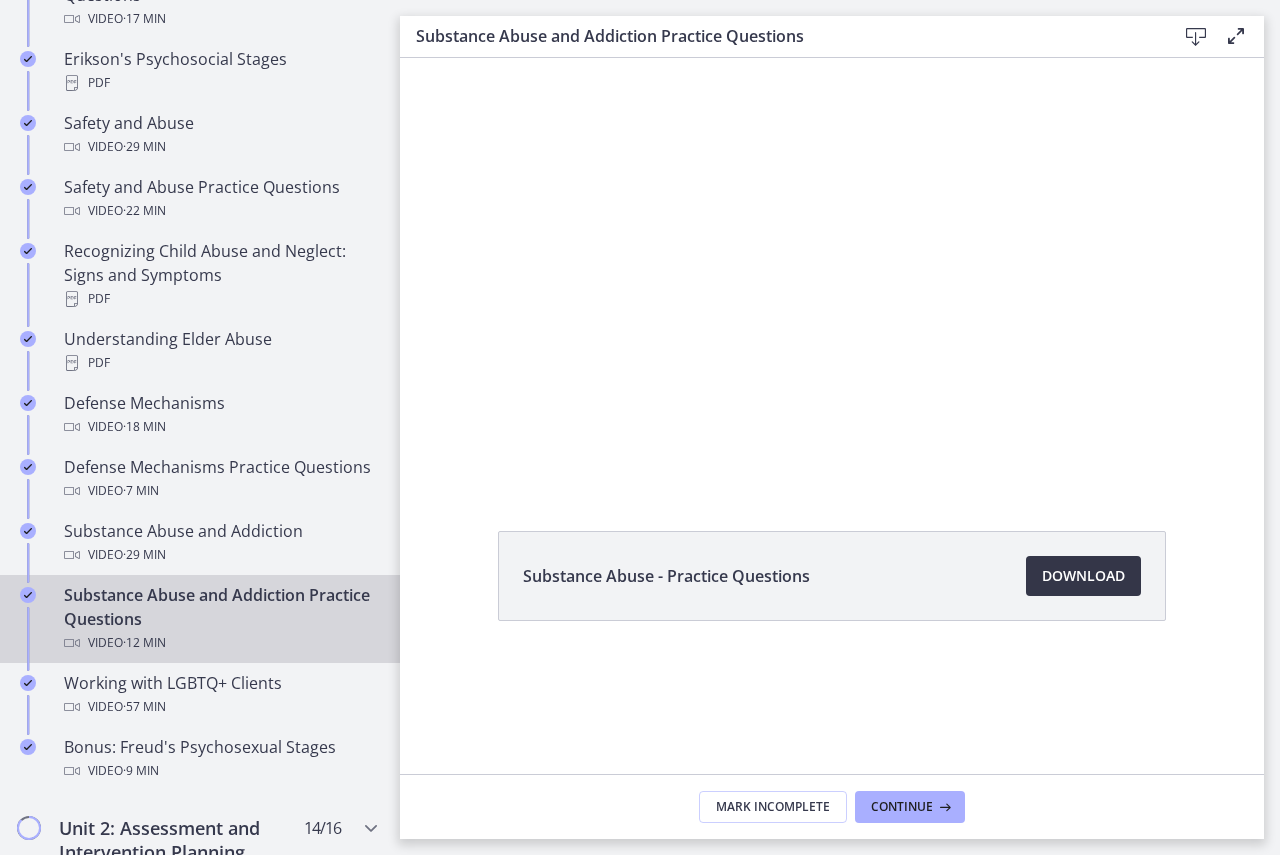 click on "Download
Opens in a new window" at bounding box center (1083, 576) 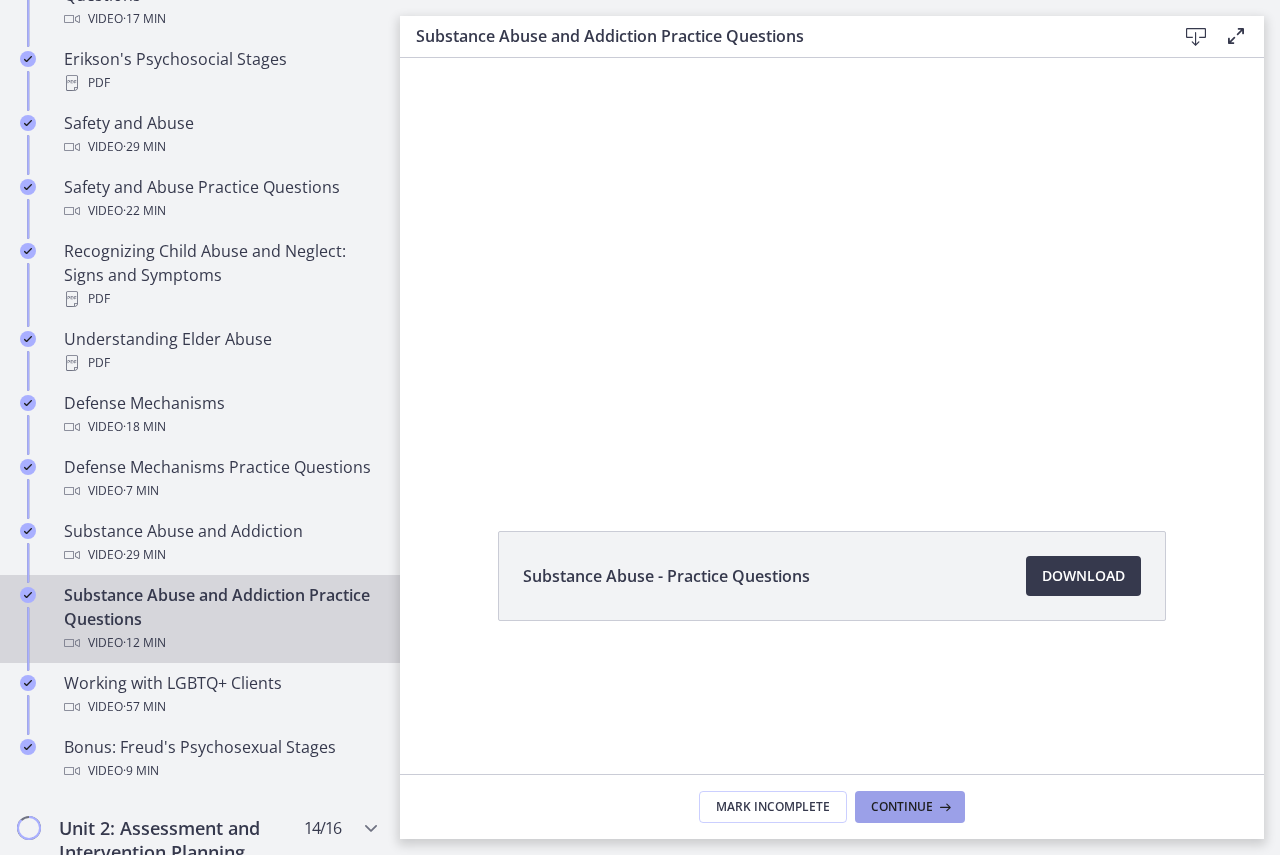 click on "Continue" at bounding box center [910, 807] 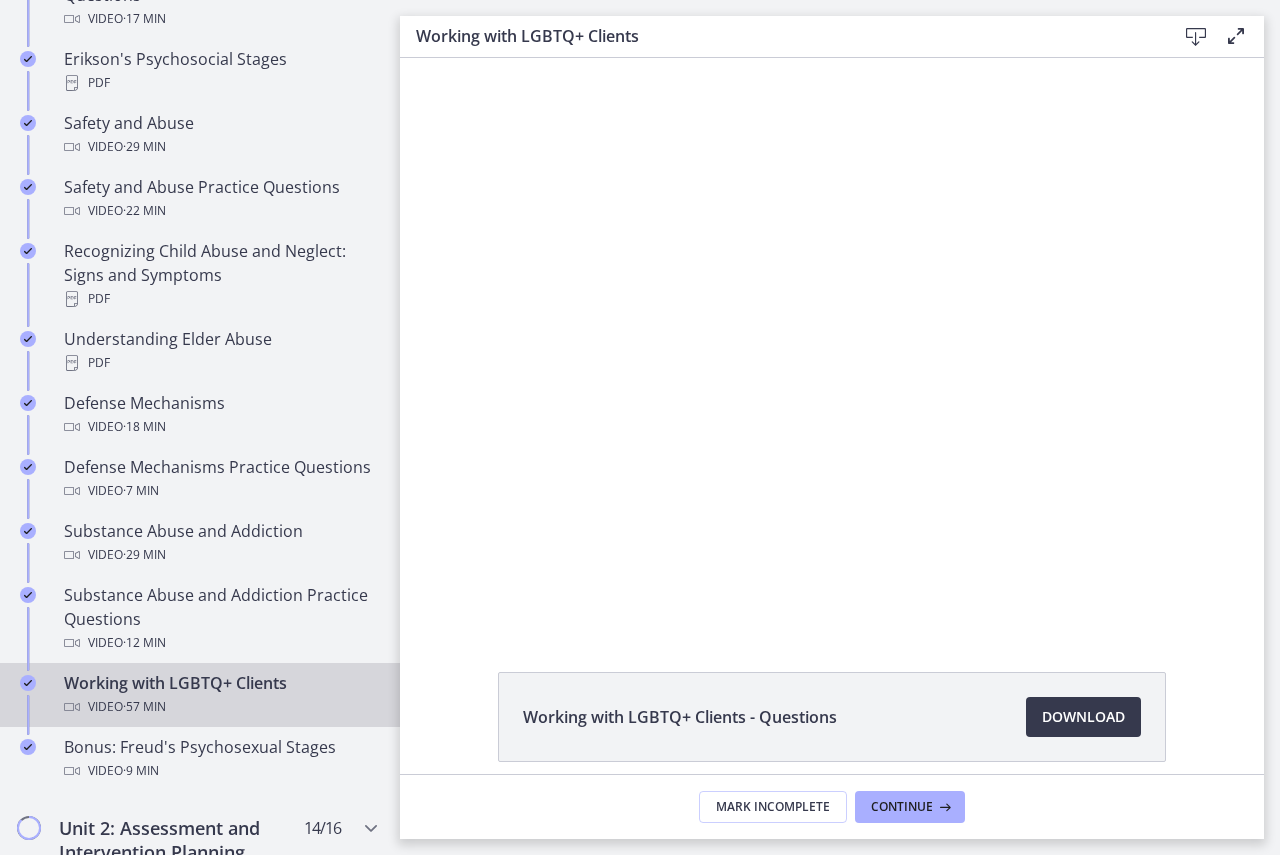 scroll, scrollTop: 0, scrollLeft: 0, axis: both 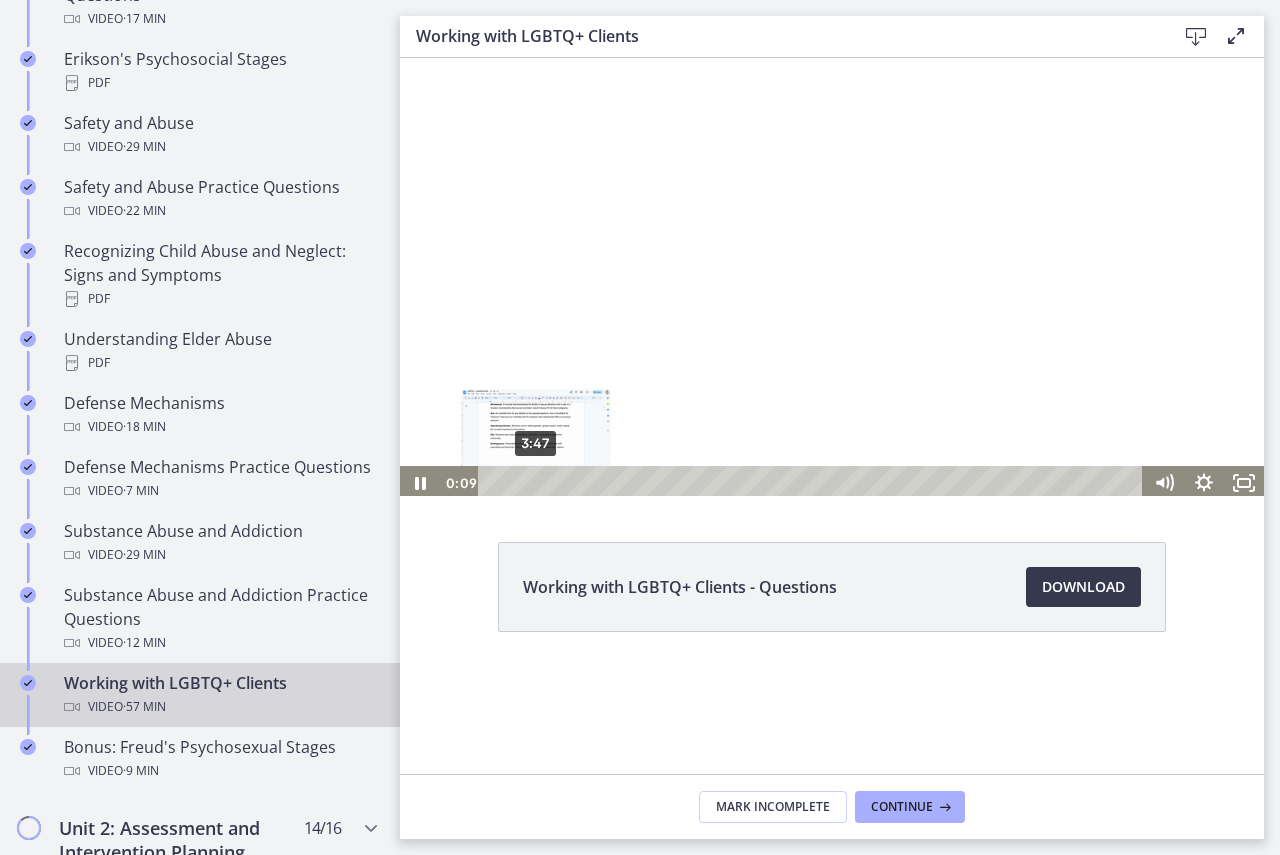 click on "3:47" at bounding box center (813, 483) 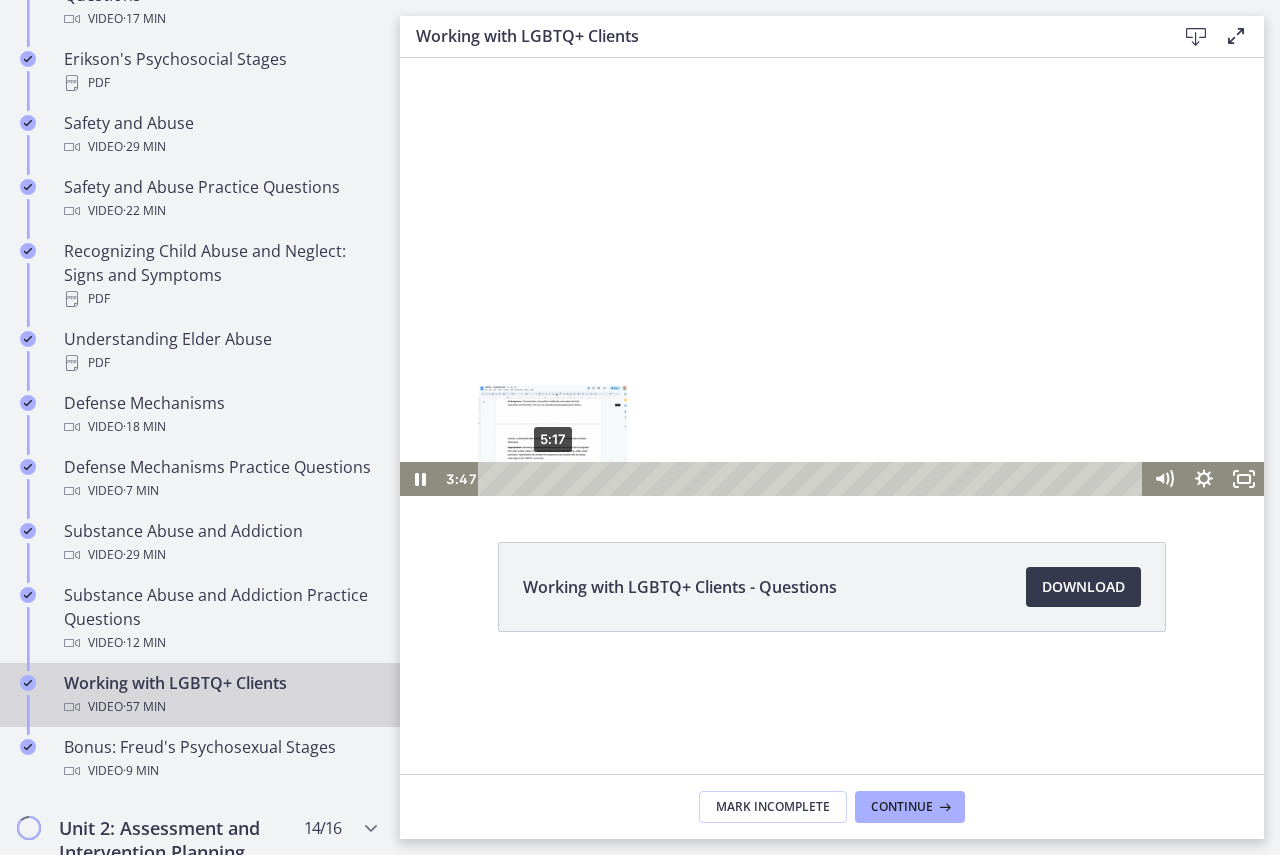 click on "5:17" at bounding box center [813, 479] 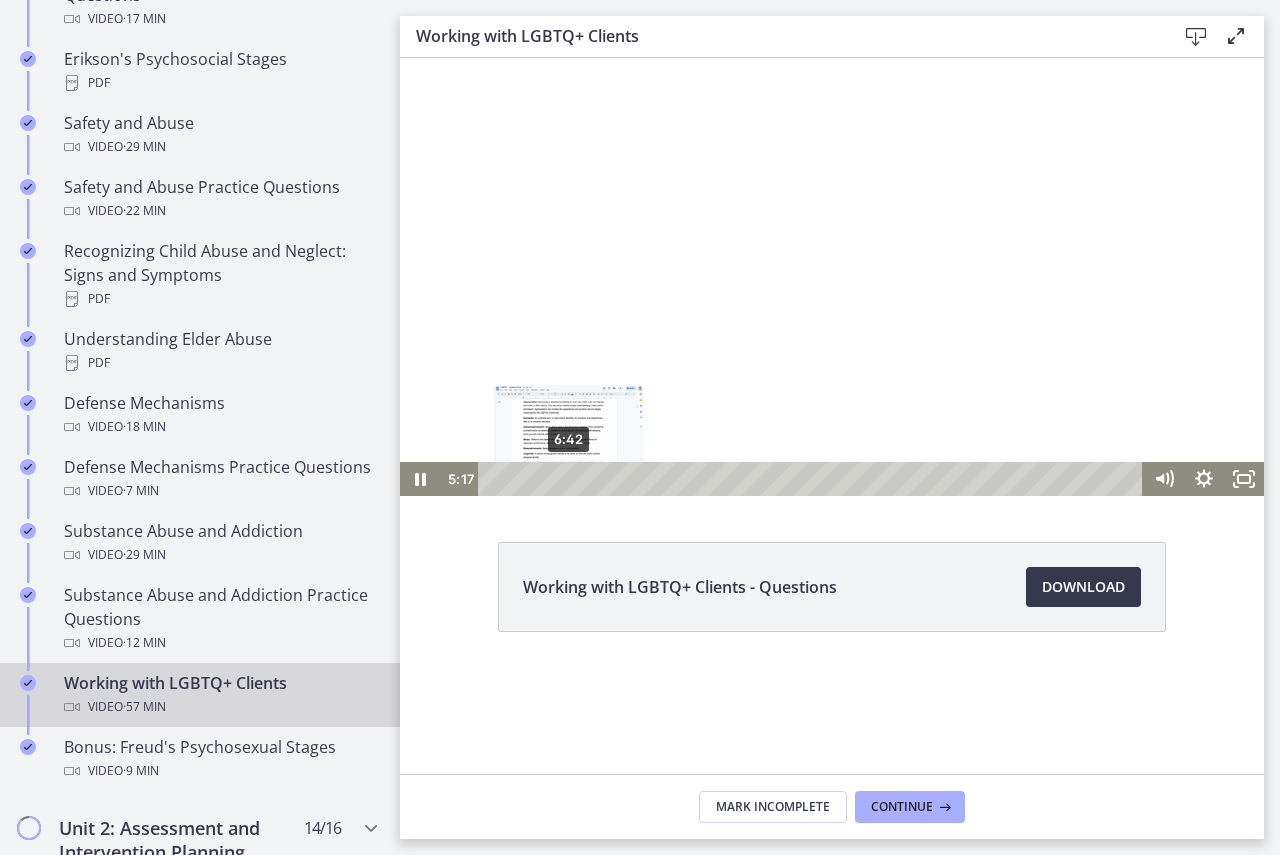 click on "6:42" at bounding box center [813, 479] 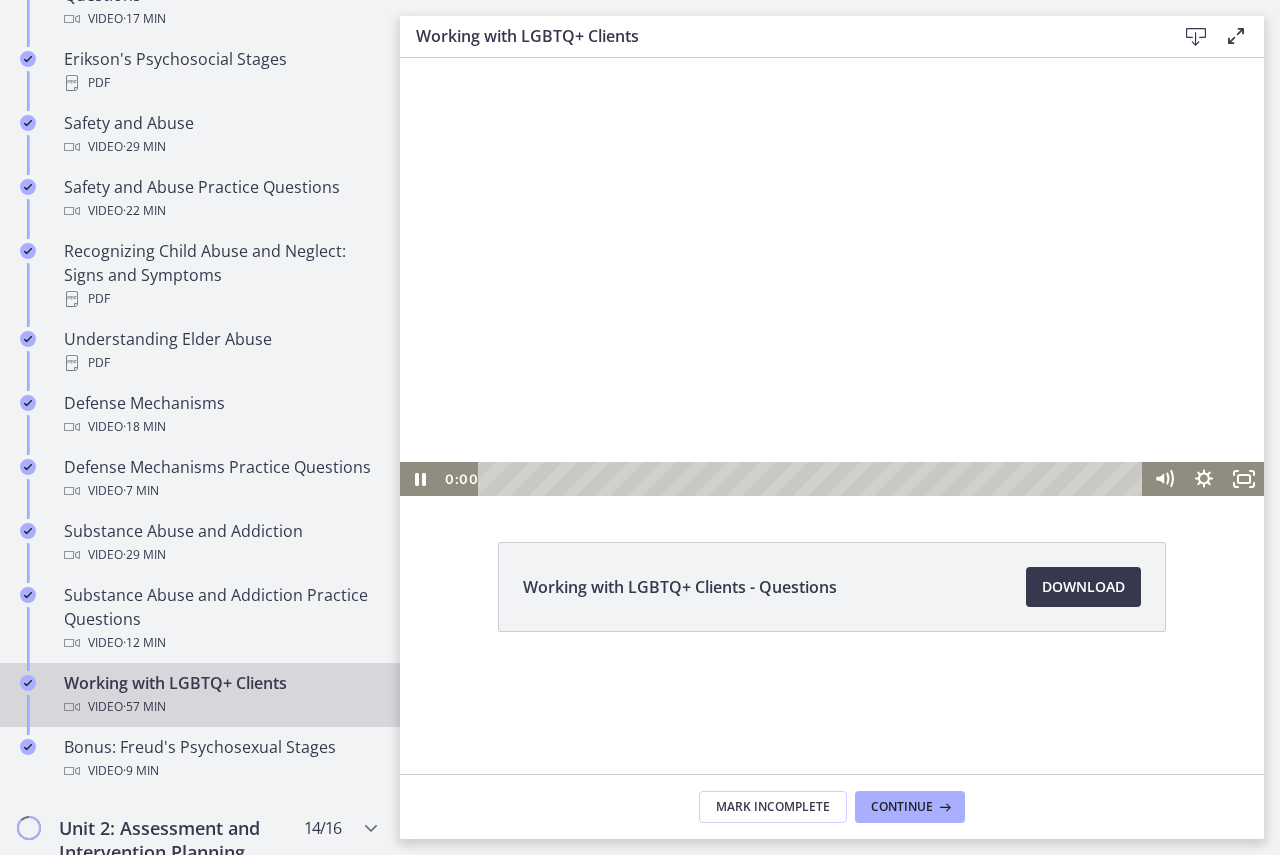 click on "0:00 0:00" at bounding box center (792, 479) 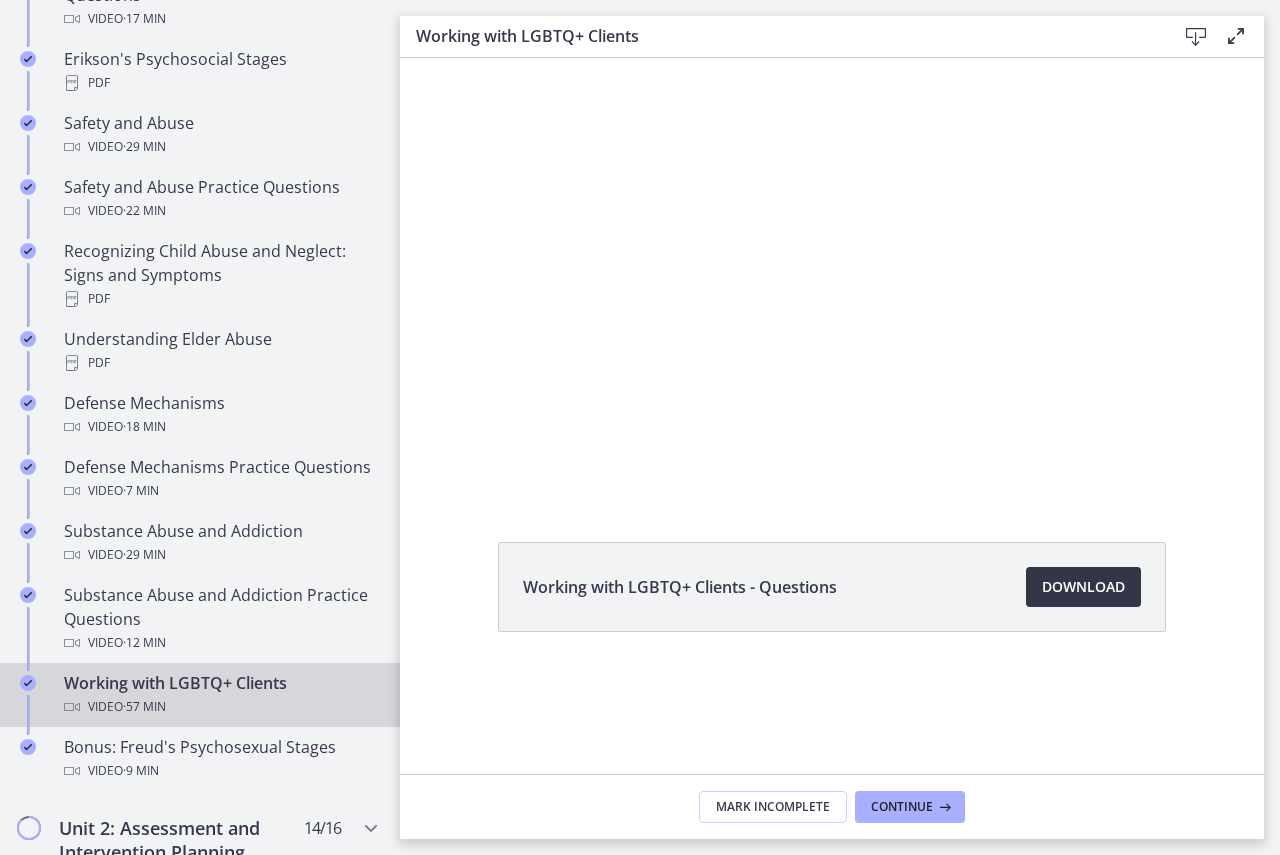 click on "Download
Opens in a new window" at bounding box center (1083, 587) 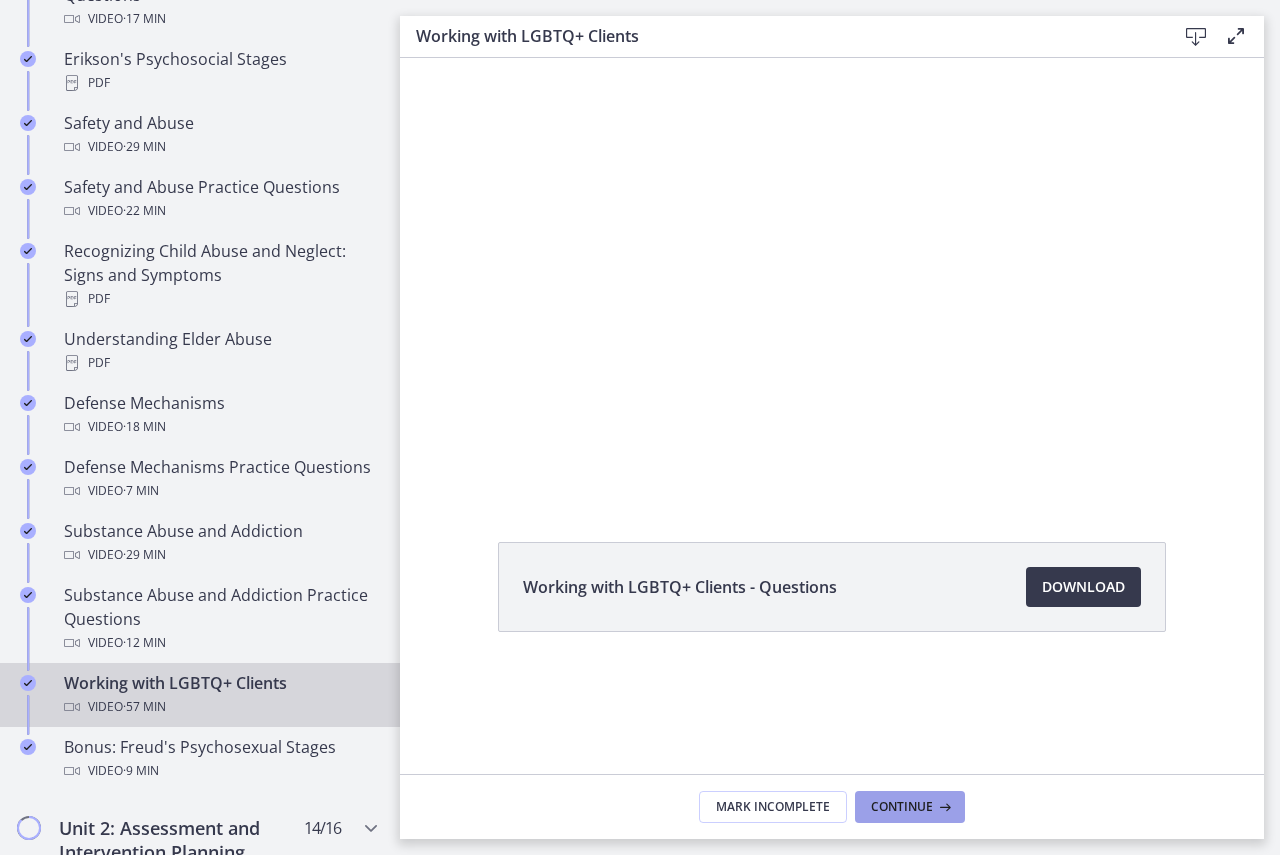 click at bounding box center [943, 807] 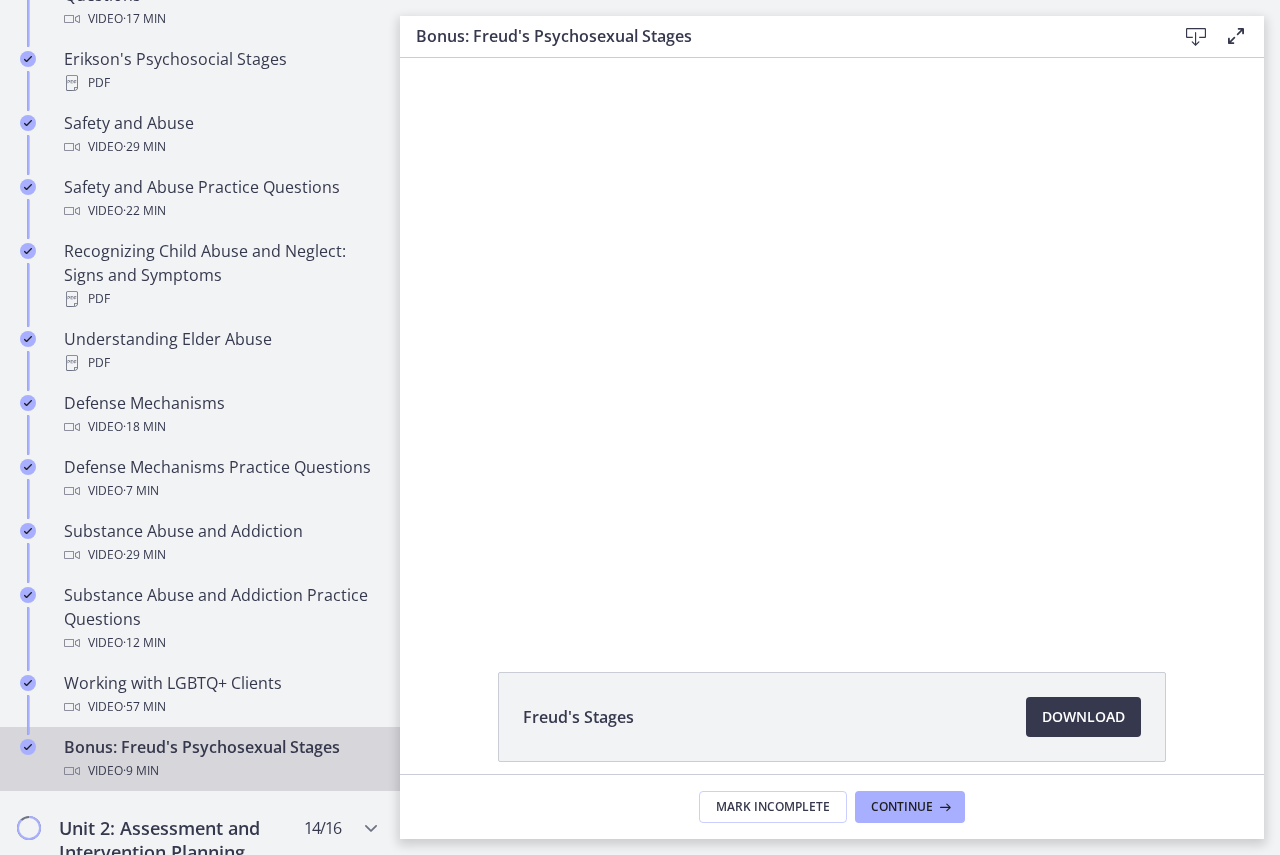 scroll, scrollTop: 0, scrollLeft: 0, axis: both 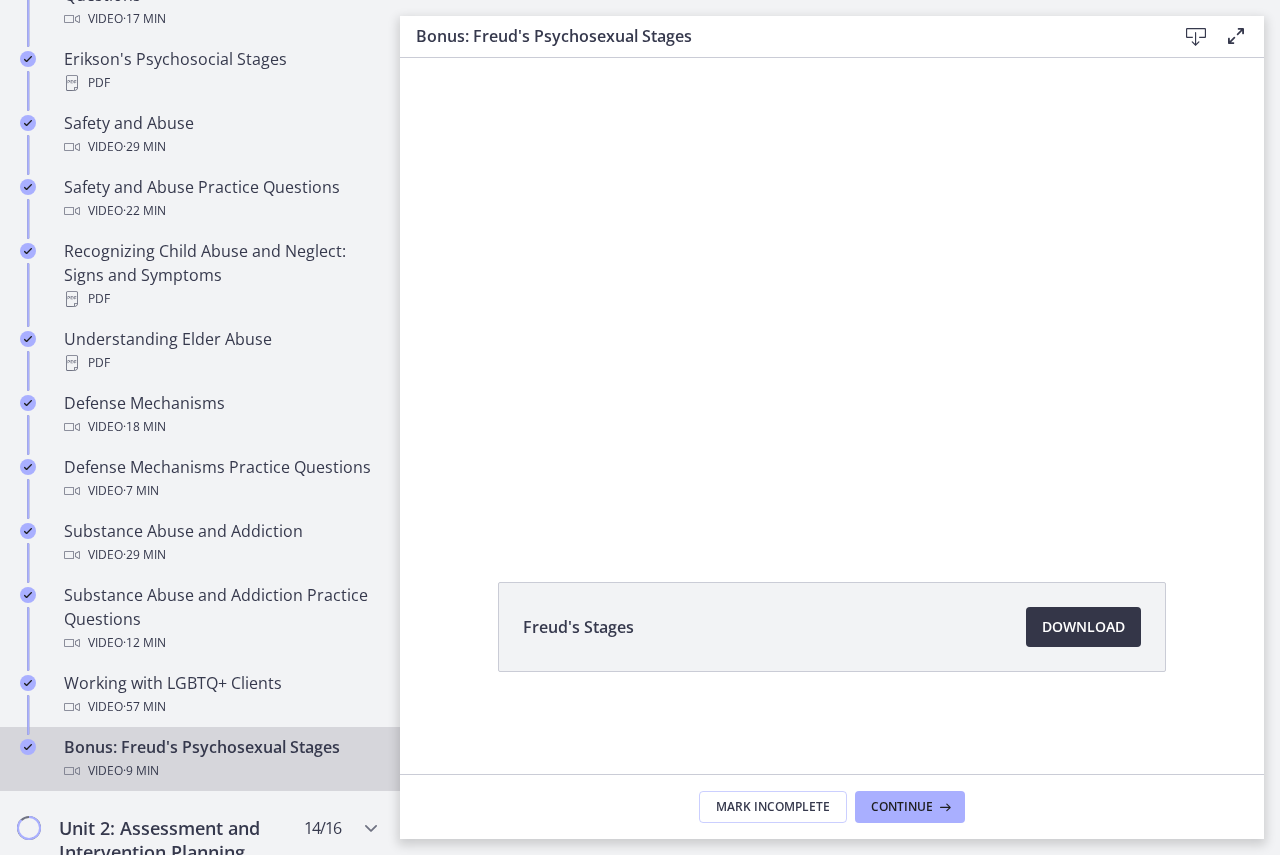 click on "Download
Opens in a new window" at bounding box center (1083, 627) 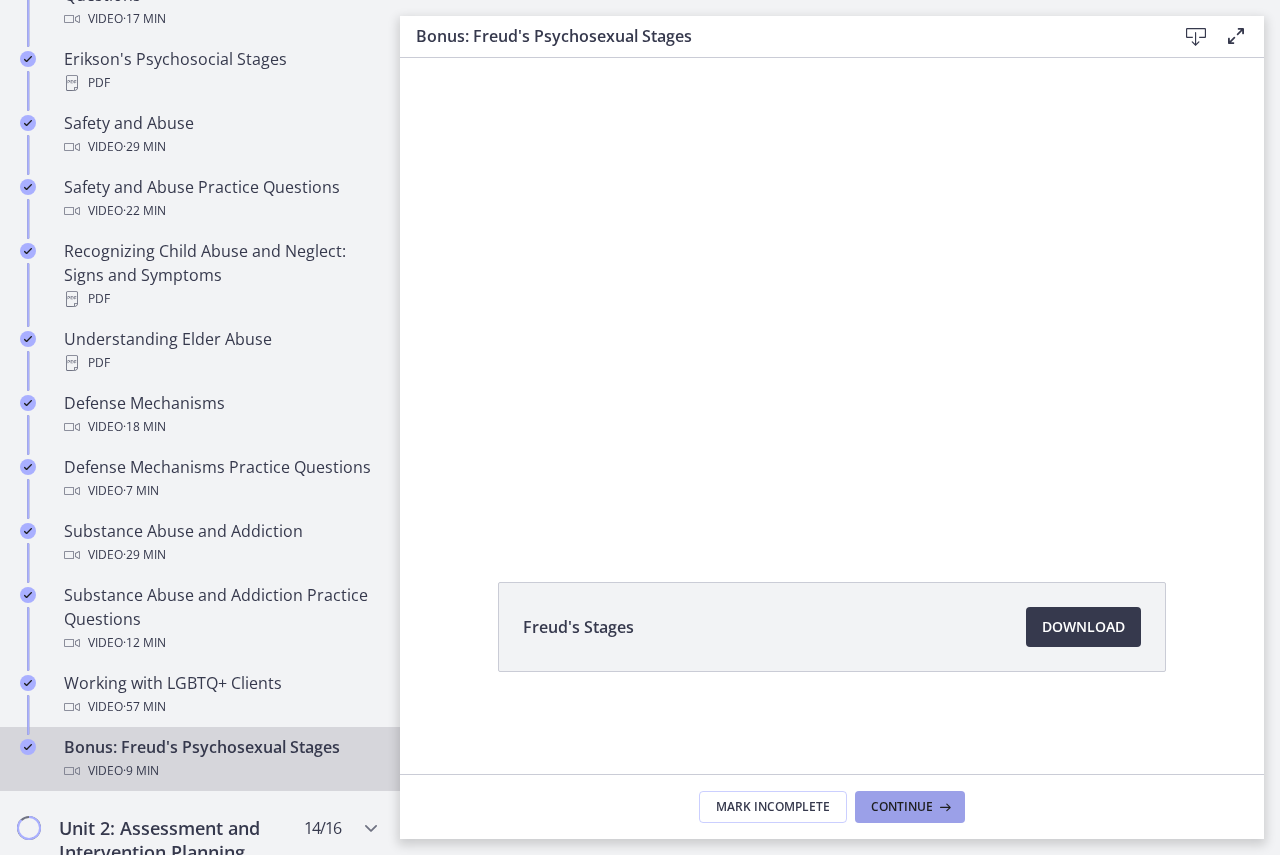 click on "Continue" at bounding box center (902, 807) 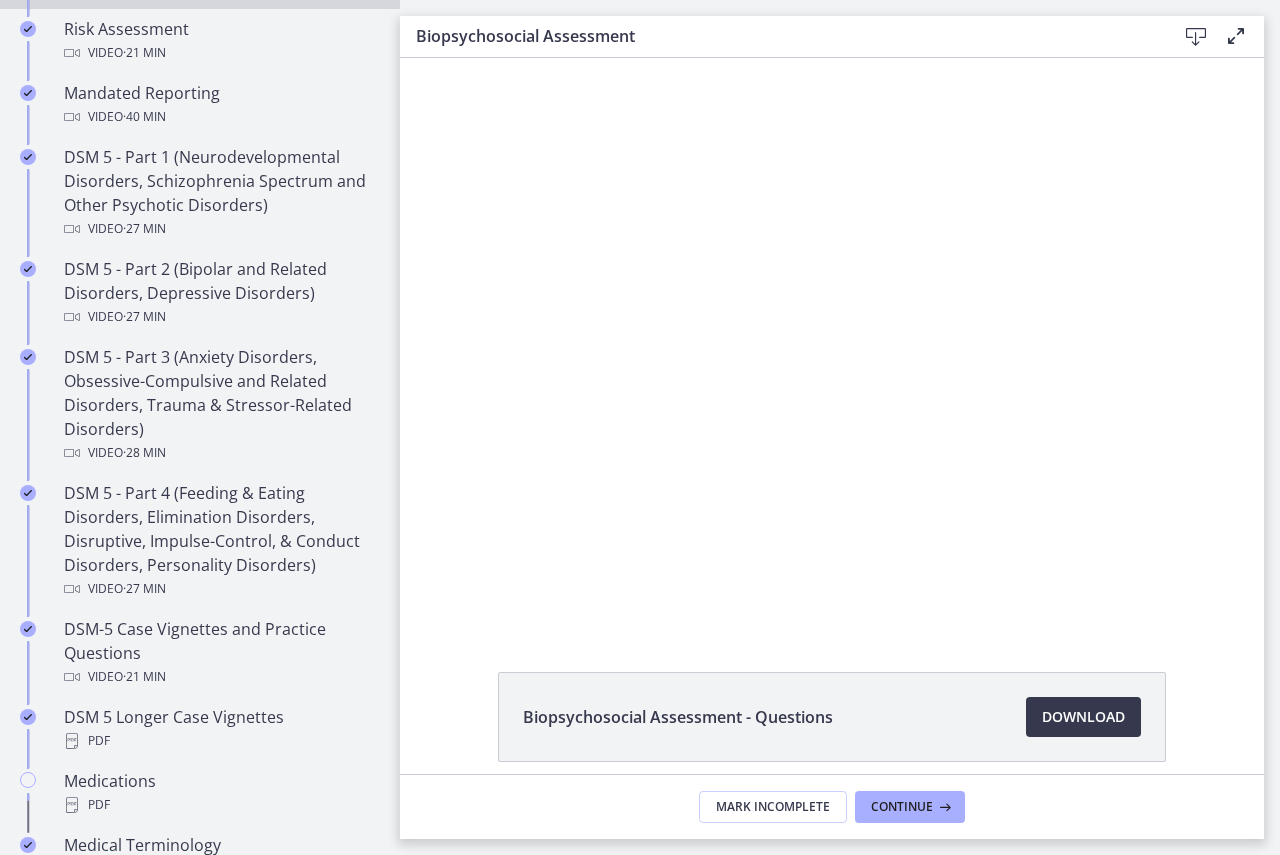 scroll, scrollTop: 0, scrollLeft: 0, axis: both 